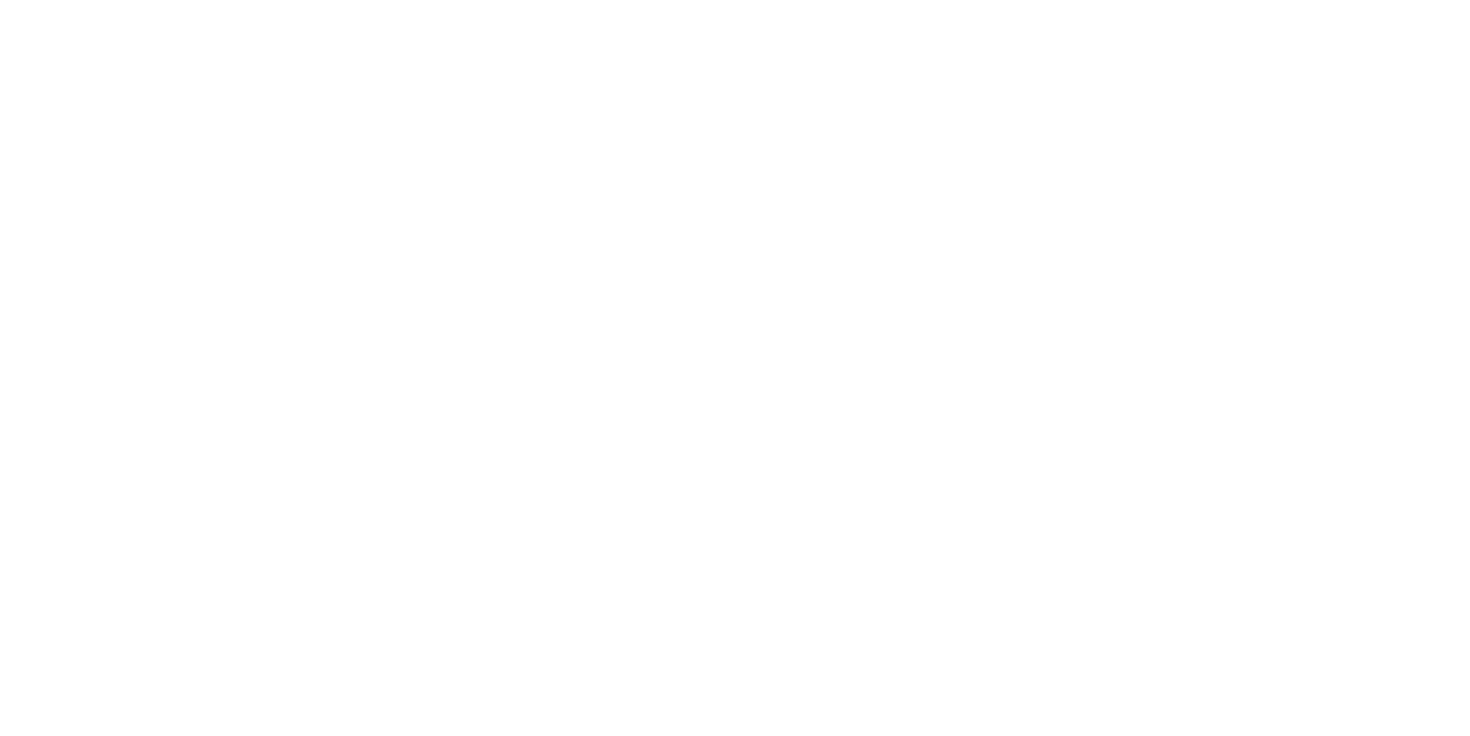 scroll, scrollTop: 0, scrollLeft: 0, axis: both 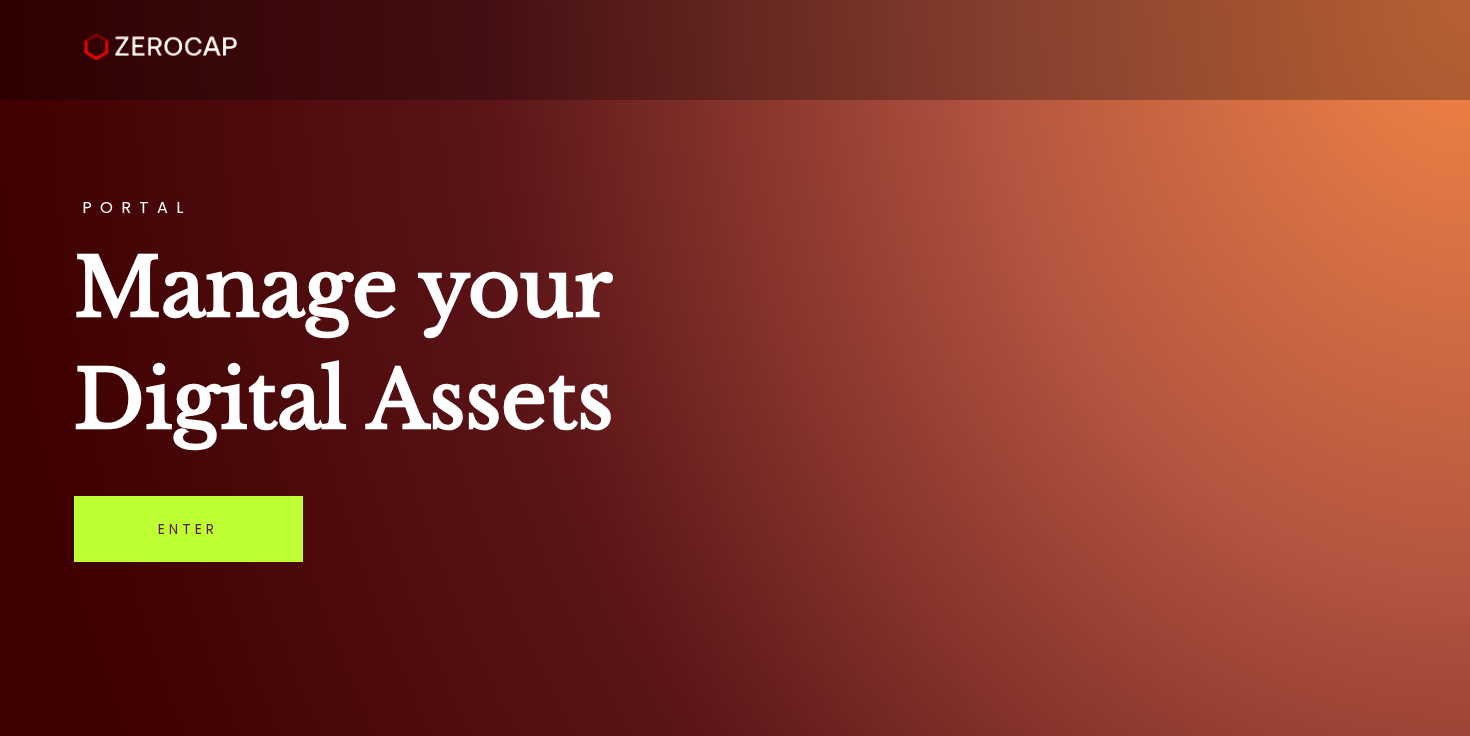 click on "Enter" at bounding box center (188, 529) 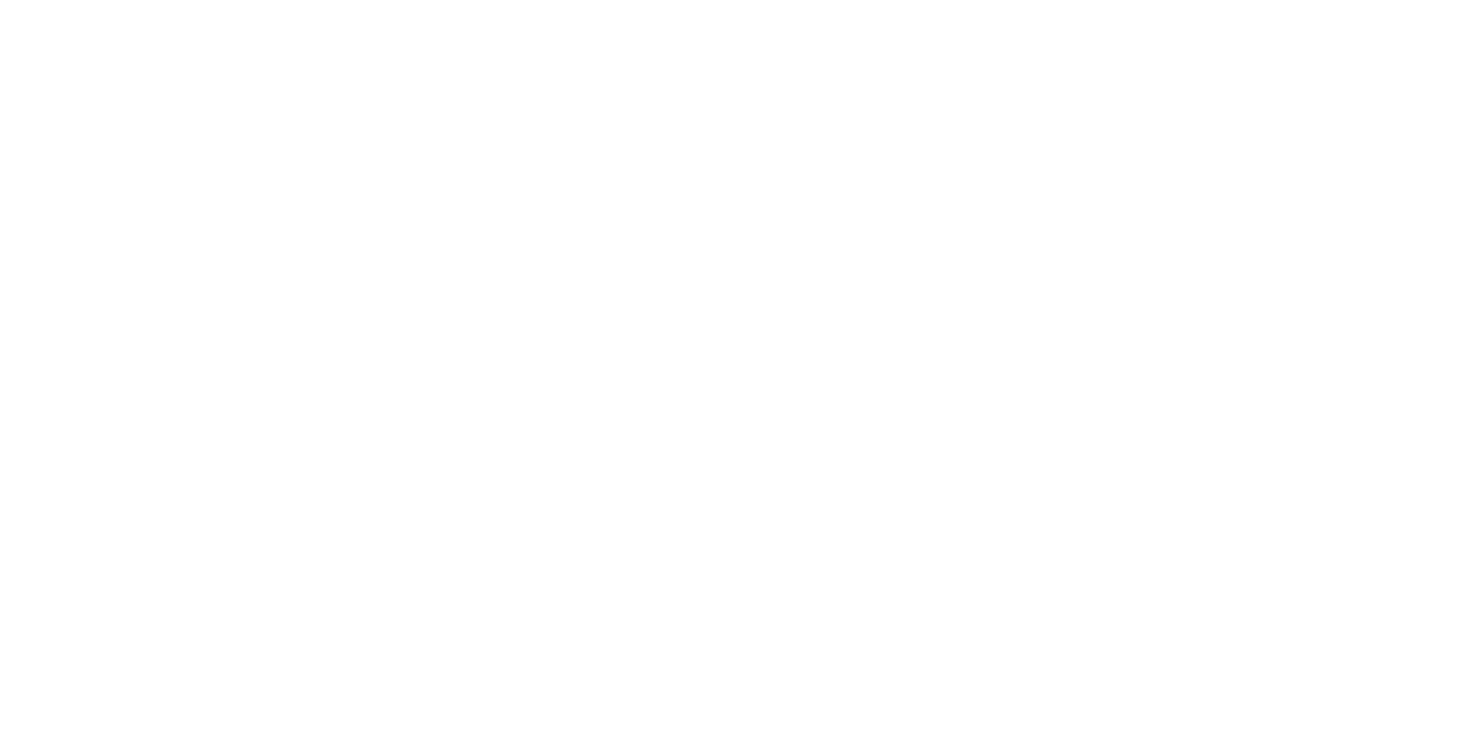 scroll, scrollTop: 0, scrollLeft: 0, axis: both 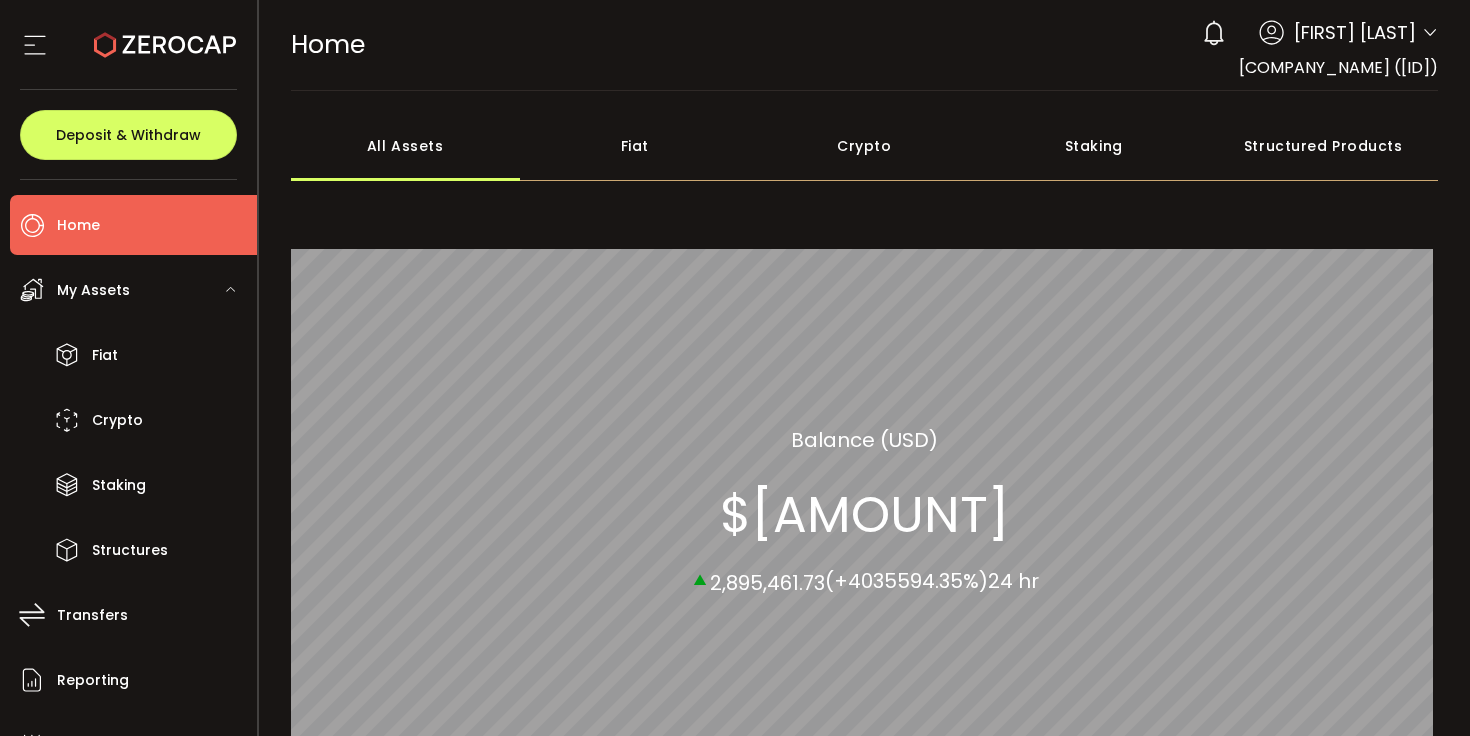 click 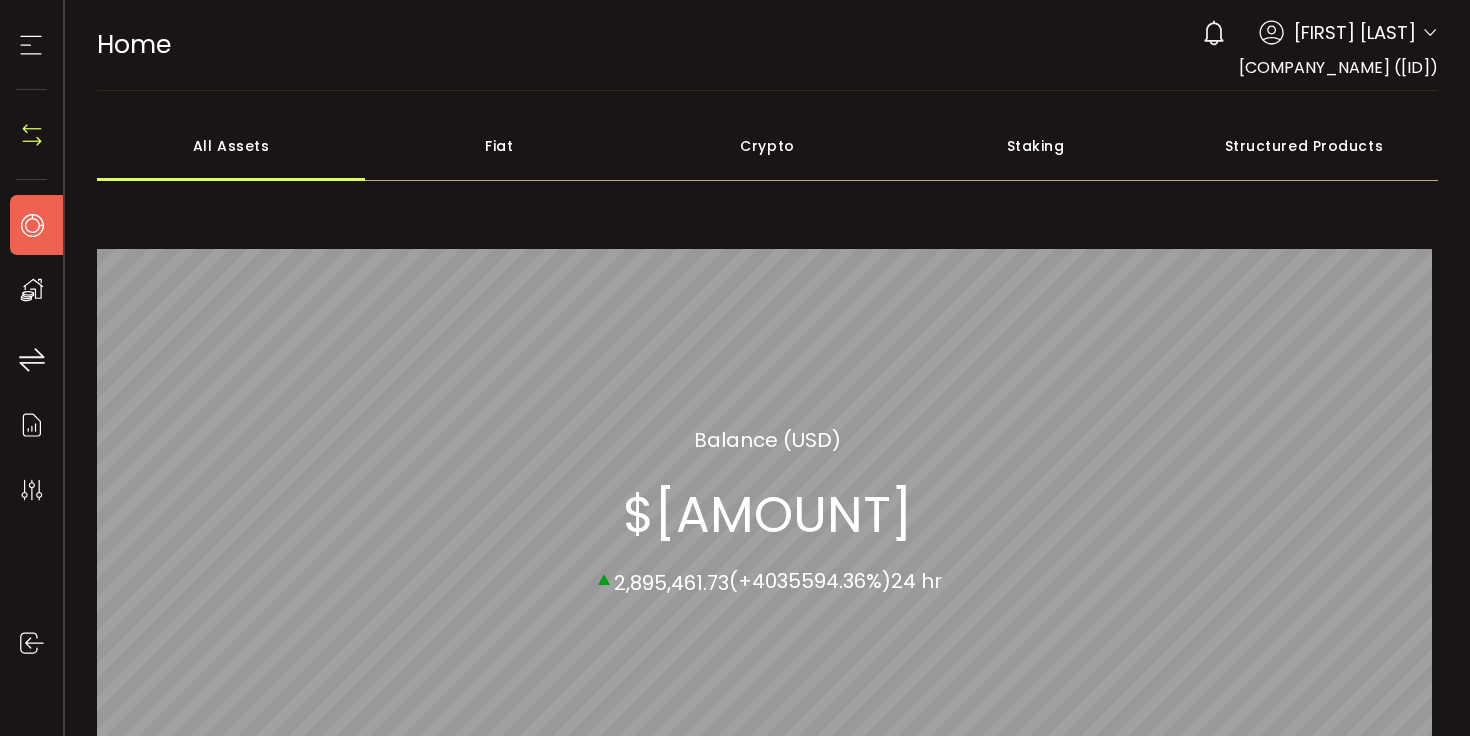 click on "Fiat" at bounding box center [499, 146] 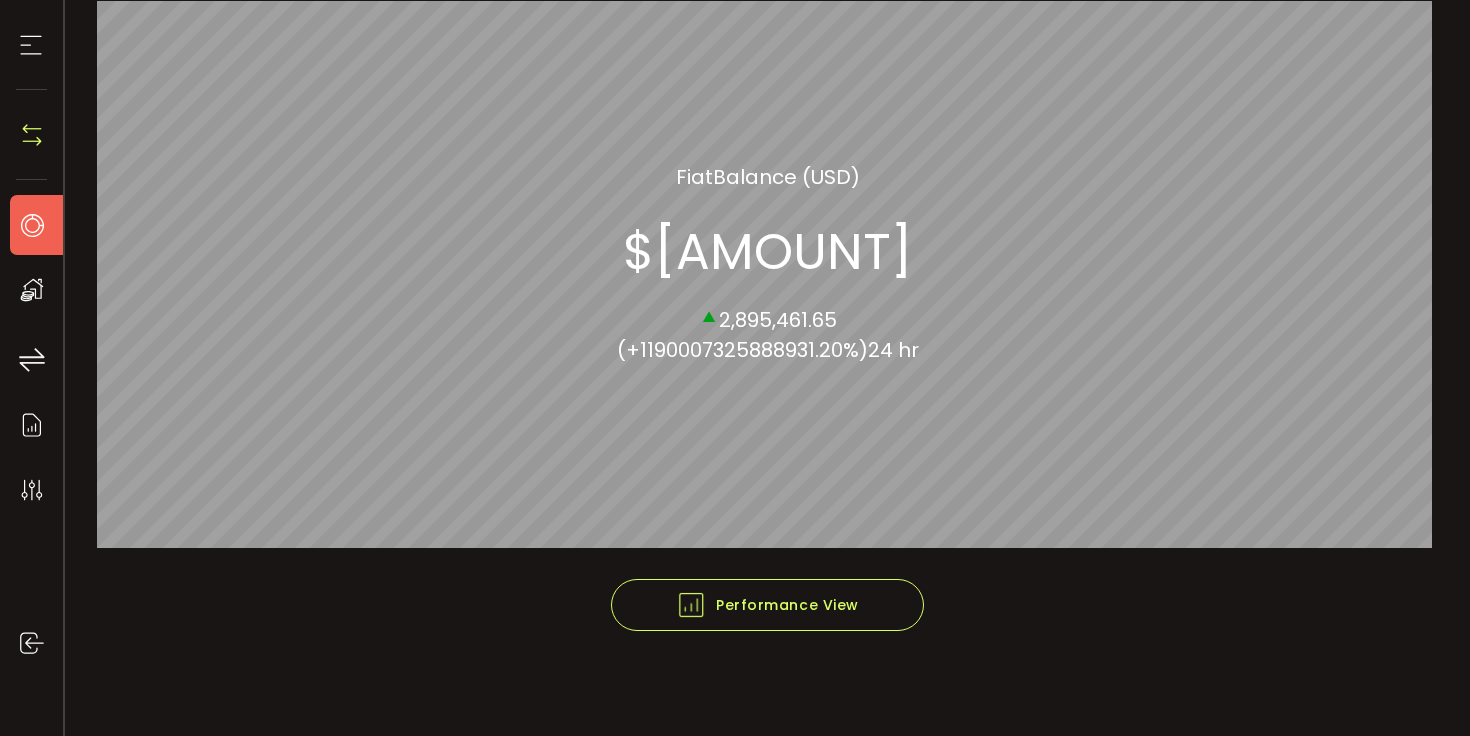 scroll, scrollTop: 0, scrollLeft: 0, axis: both 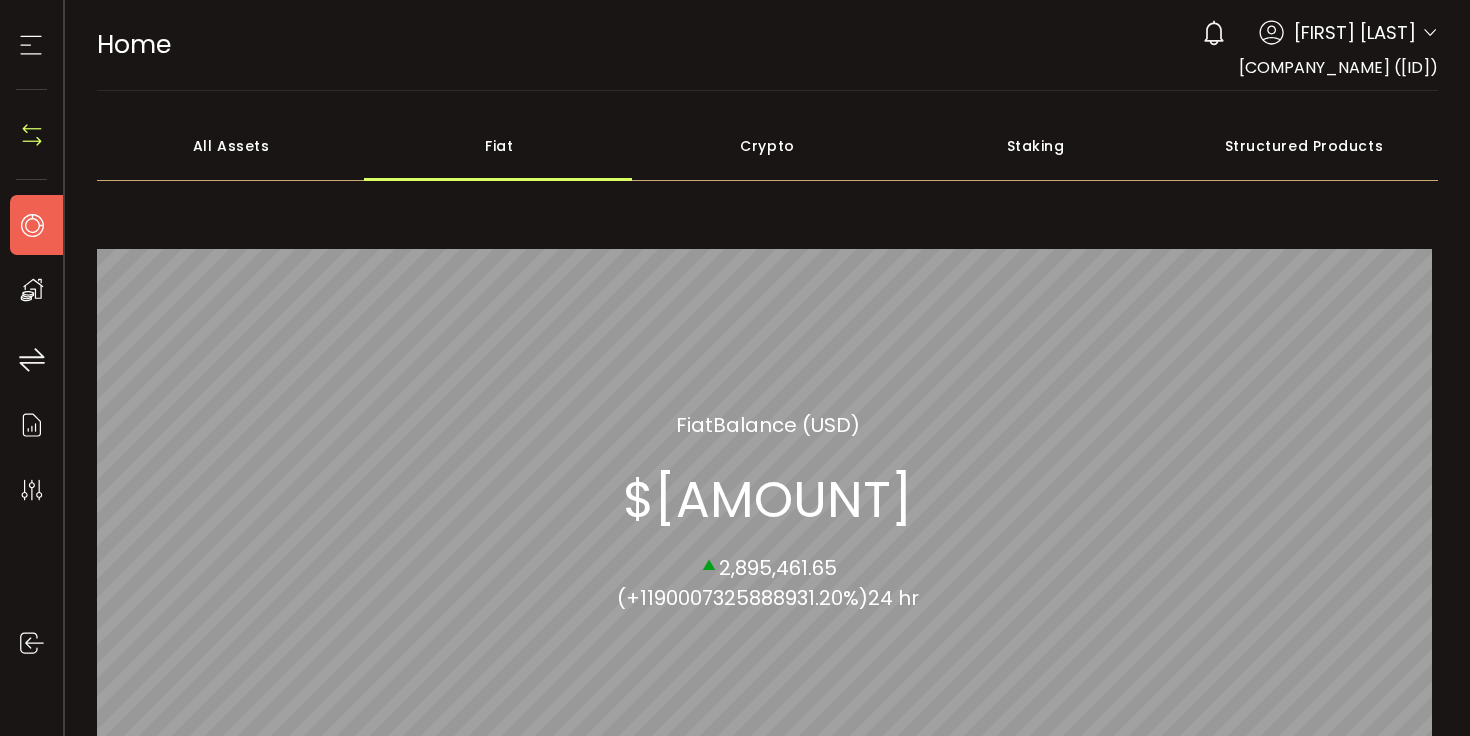 click on "[FIRST] [LAST]" at bounding box center (1355, 32) 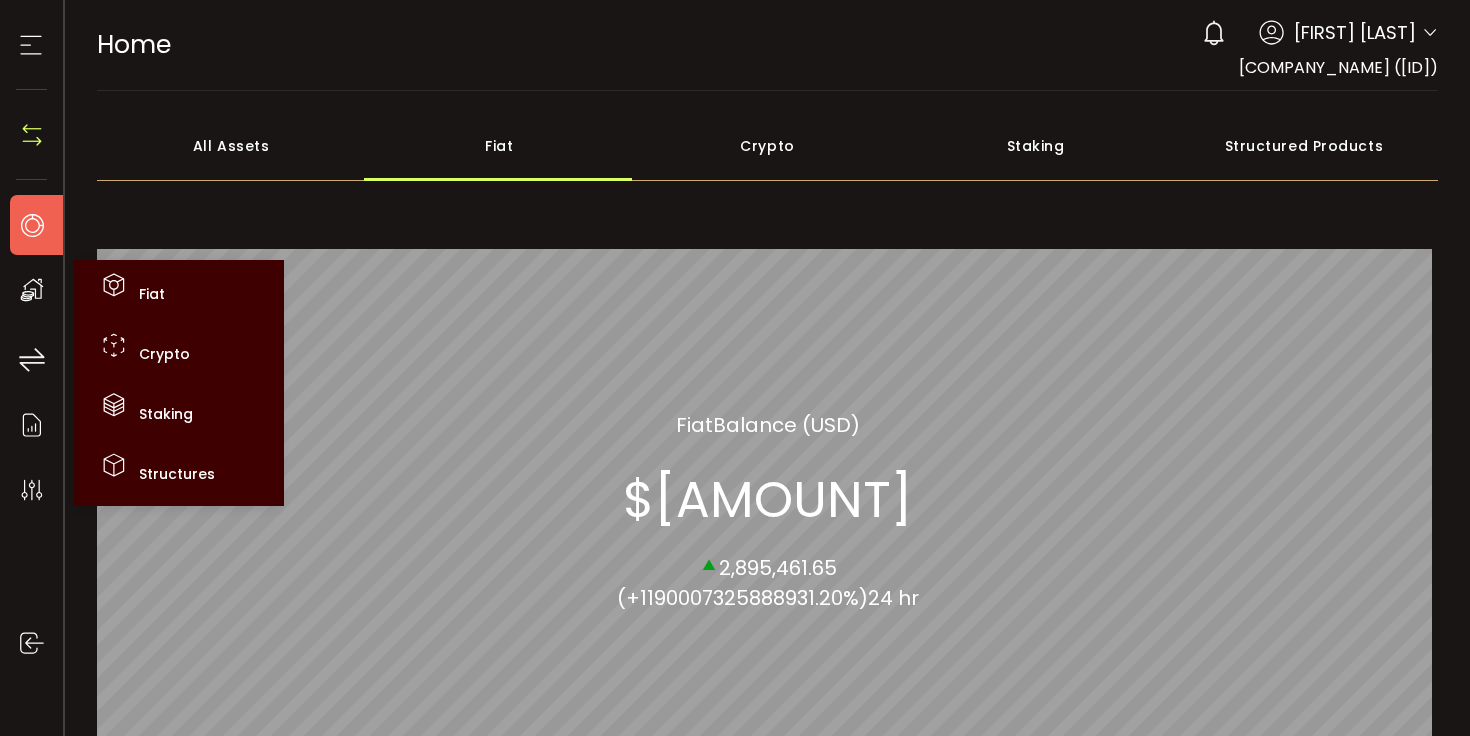 click 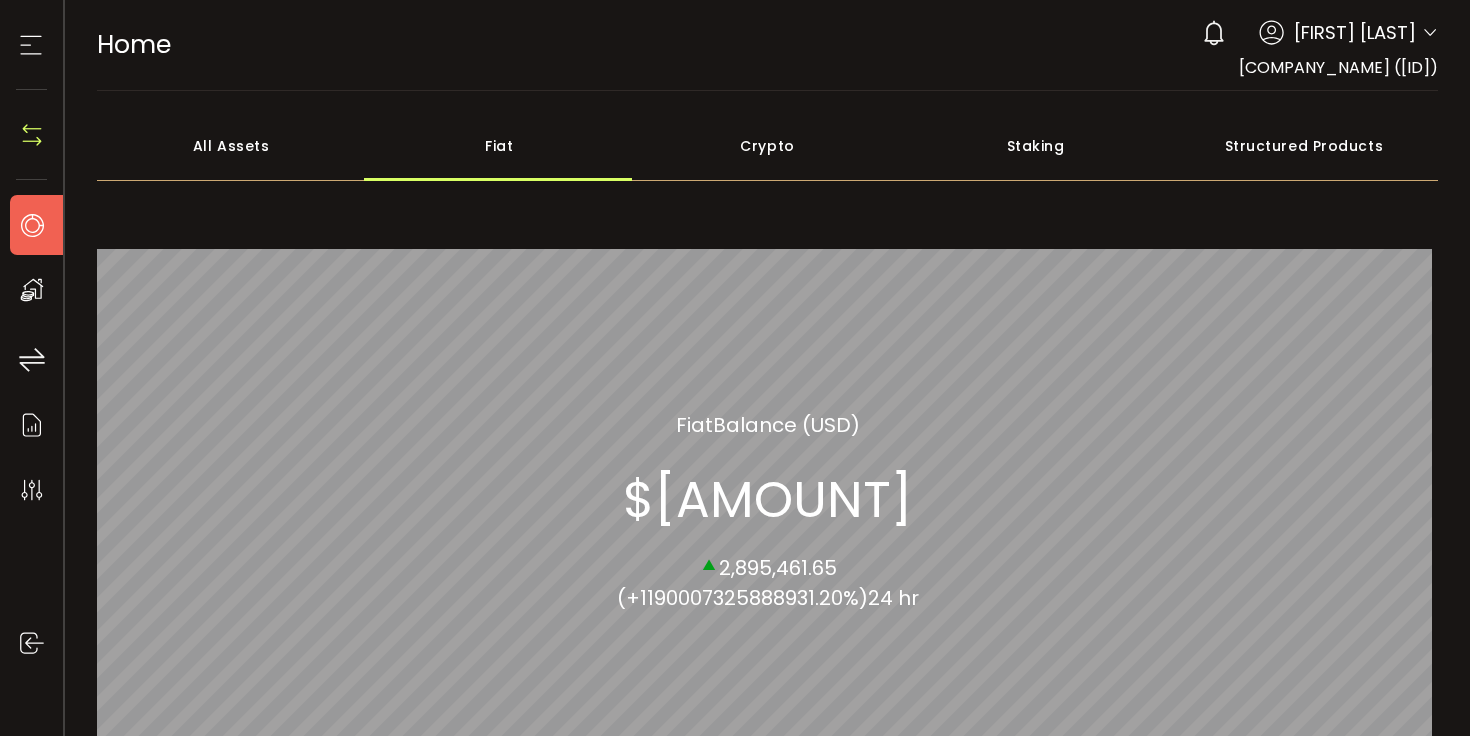 click at bounding box center (32, 135) 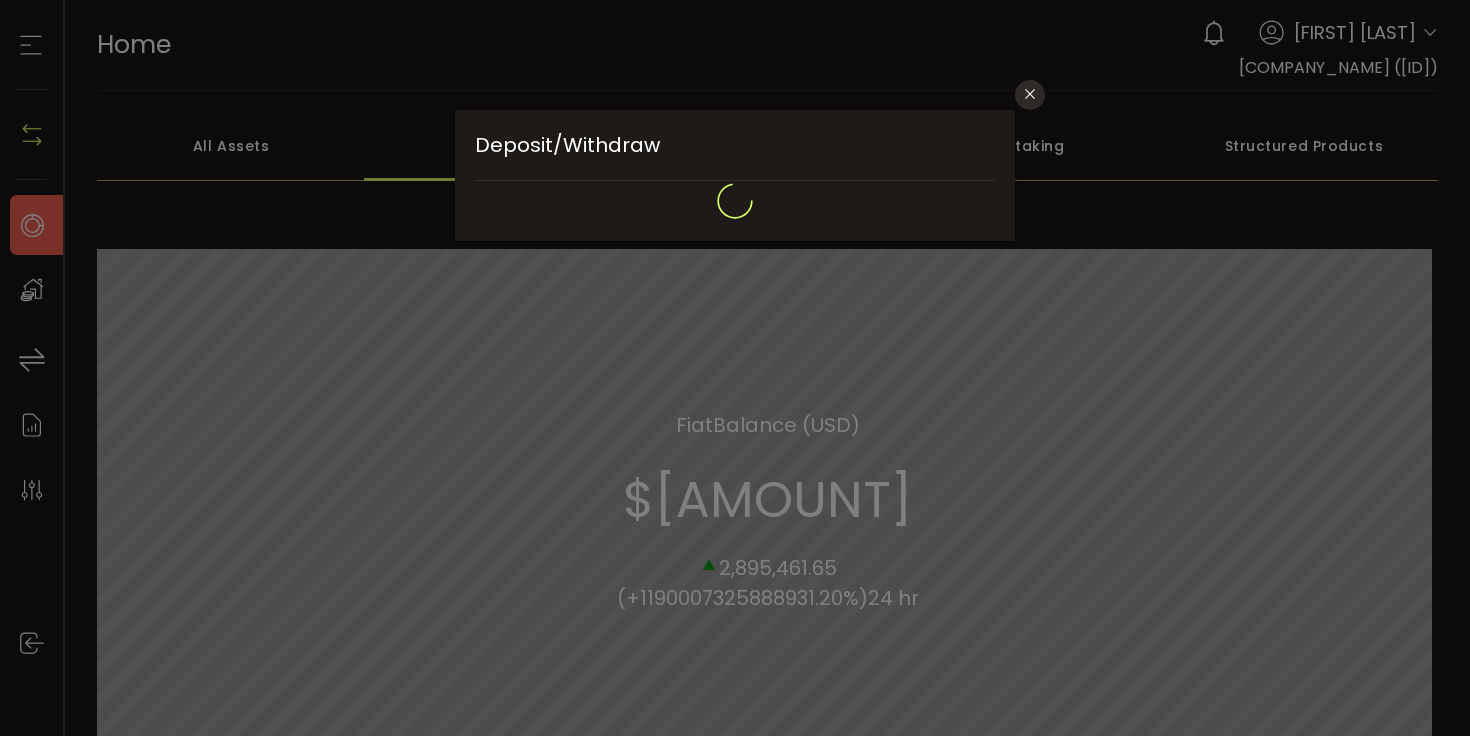 click on "Deposit/Withdraw
Withdraw Confirmation Deposit Withdraw Crypto Fiat Select Asset
No data
Token Name Network
No data
Wallet Address COPY Scan the QR Code or copy the wallet address to transfer funds into your Zerocap wallet. Send only  to wallet address as shown. Any other asset sent to this address may be permanently lost and we will not be able to retrieve it.
Chat with our team to get started with your deposit.
Select Currency US Dollar (USD) Australian Dollar (AUD) Great Britain Pound (GBP) European Monetary Unit (EUR) Canadian Dollar (CAD) New Zealand Dollar (NZD) From Bank Account Add other account
Please add a bank info first.
Amount Auto-Sweep
It looks like you do not have a bank account set up. Fiat withdrawal details are required for deposits.
Click here
to set one up now.
Done Continue Submit Need help?  Let's chat" at bounding box center (735, 368) 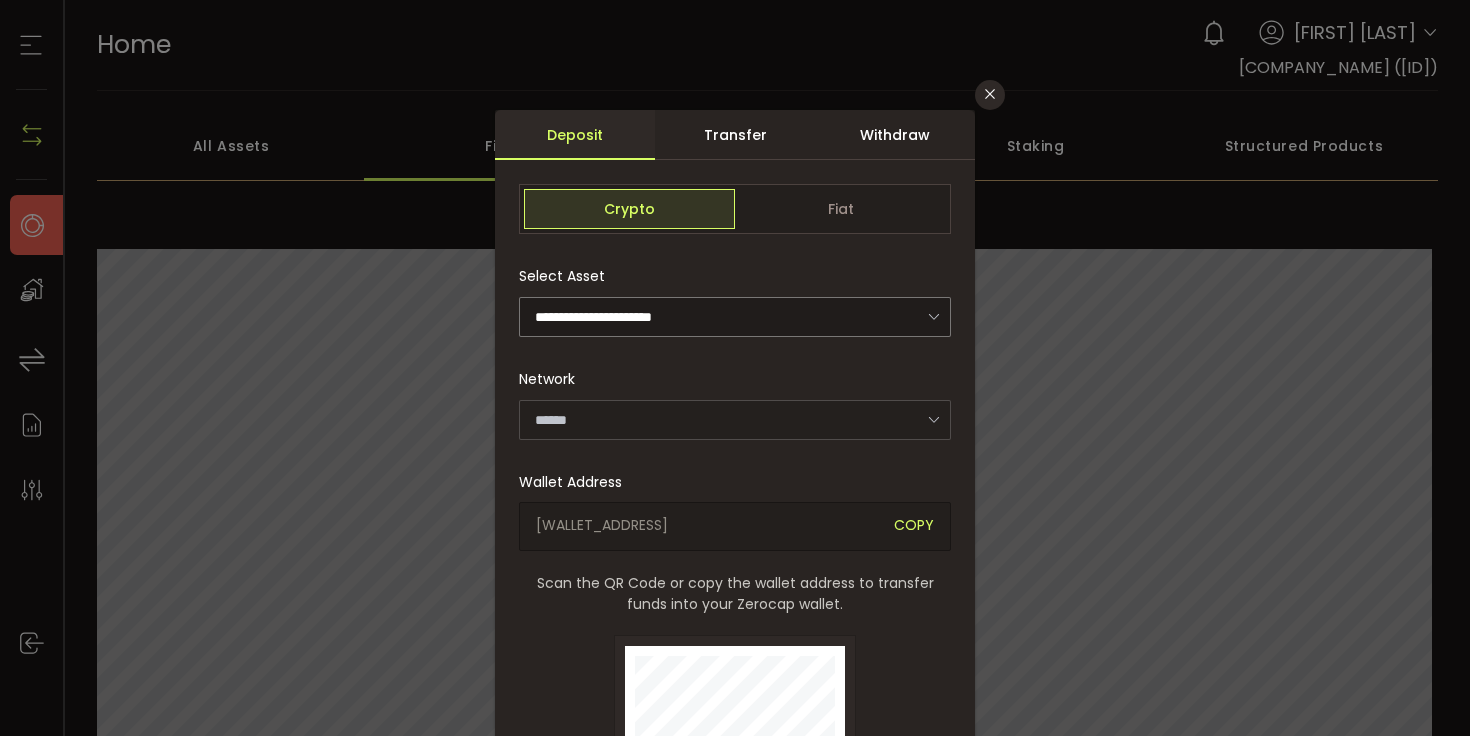 type on "*******" 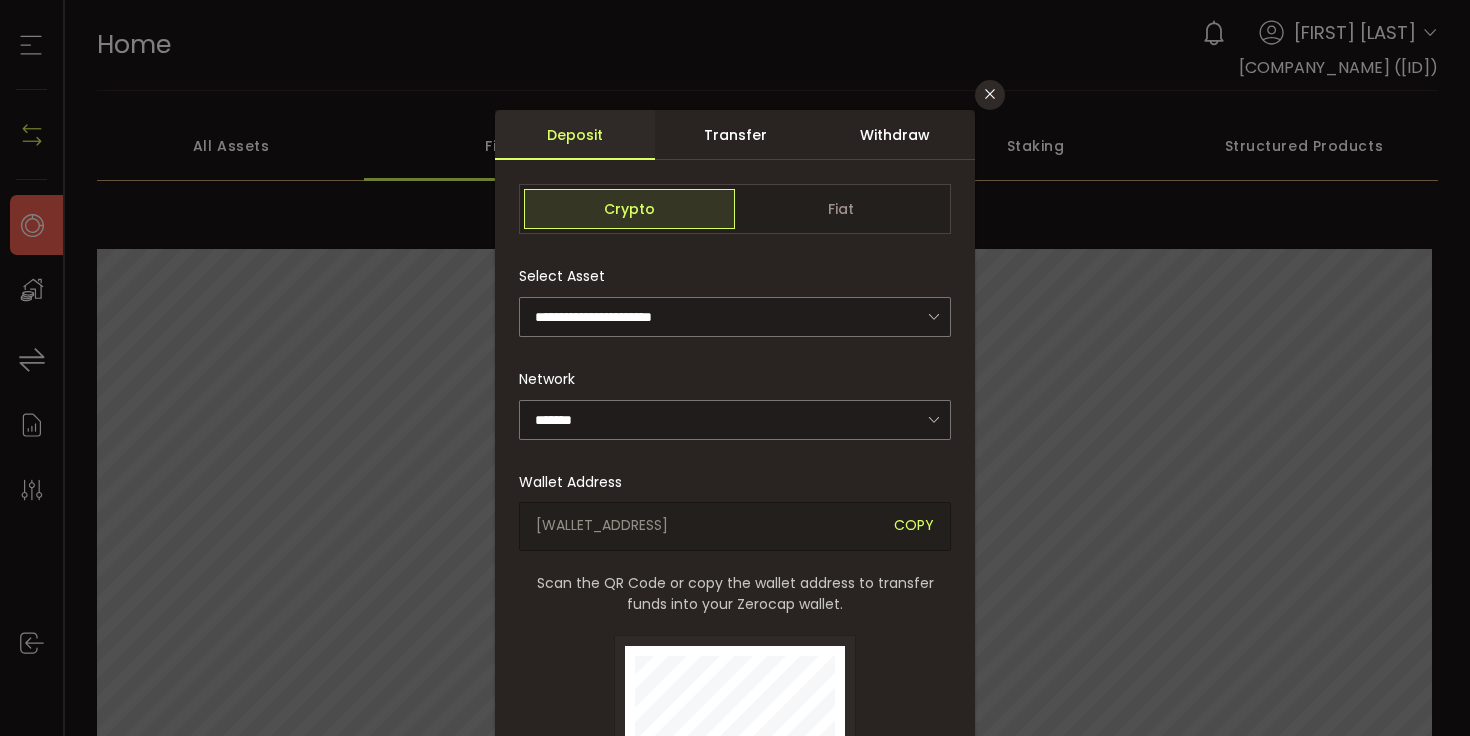click on "**********" at bounding box center (735, 368) 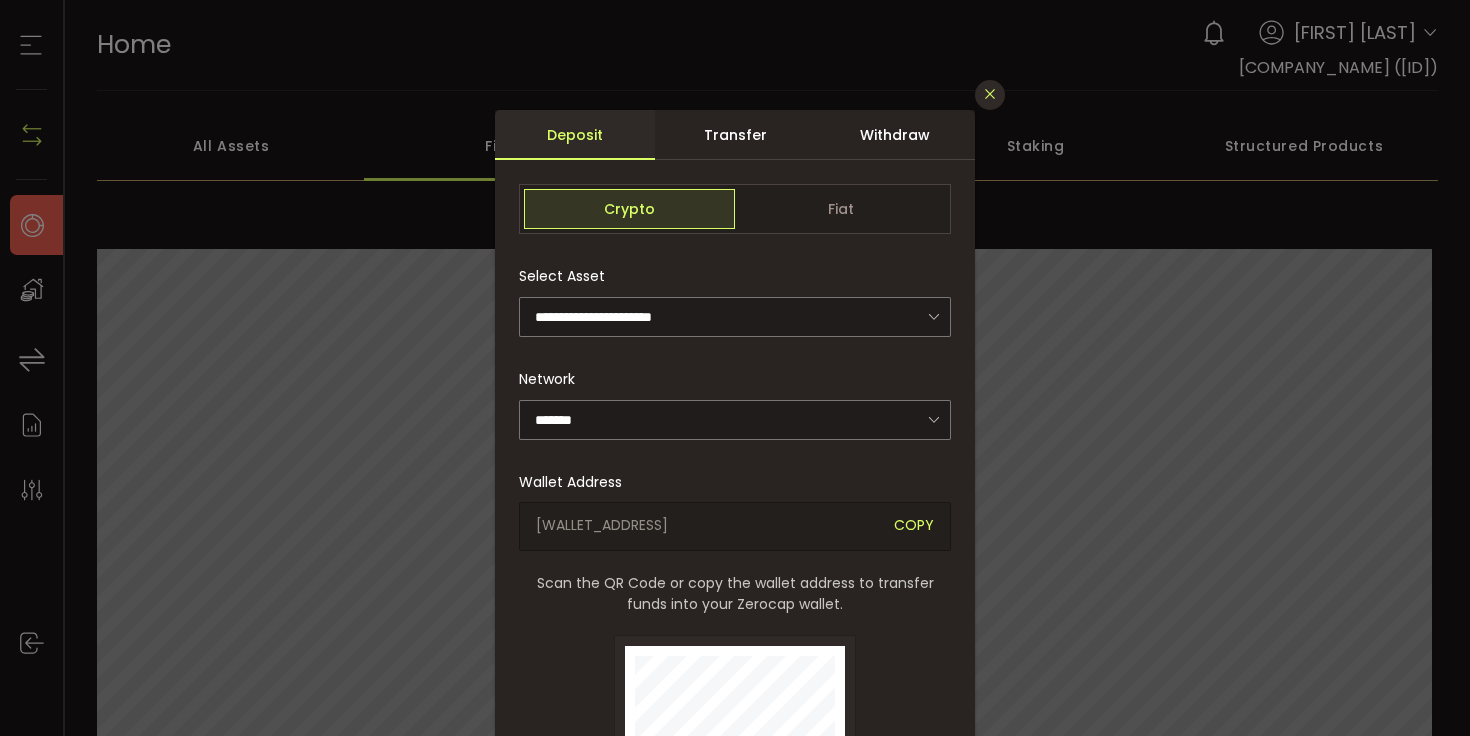 click at bounding box center [990, 94] 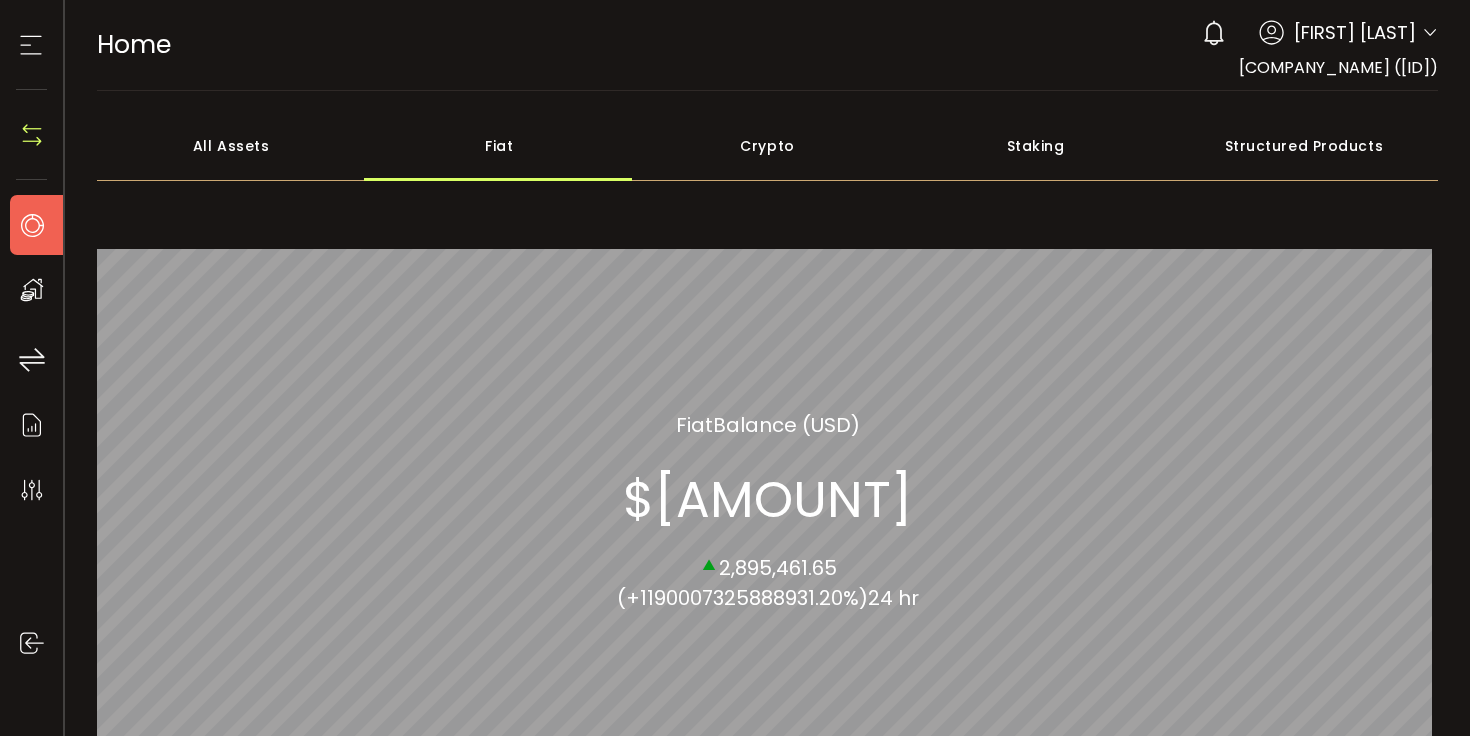 click 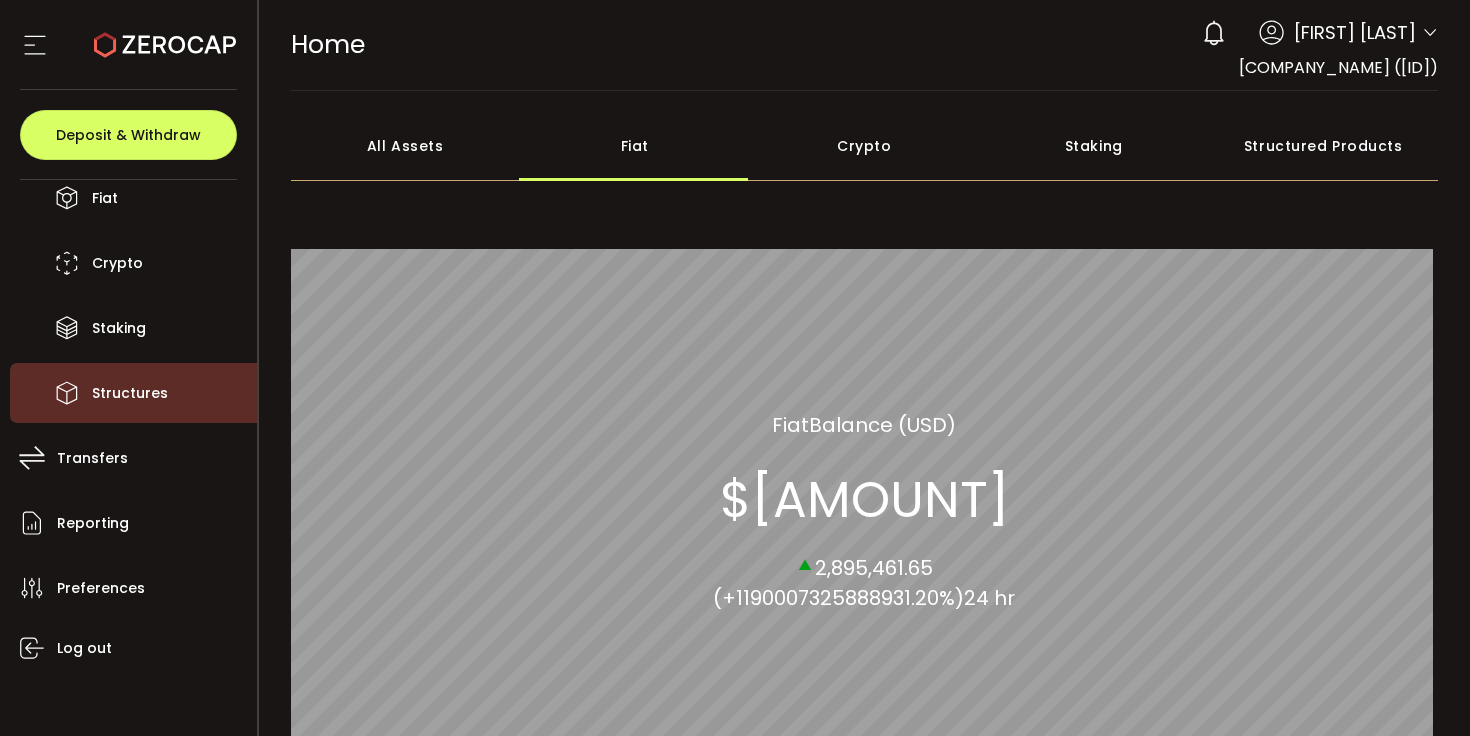 scroll, scrollTop: 162, scrollLeft: 0, axis: vertical 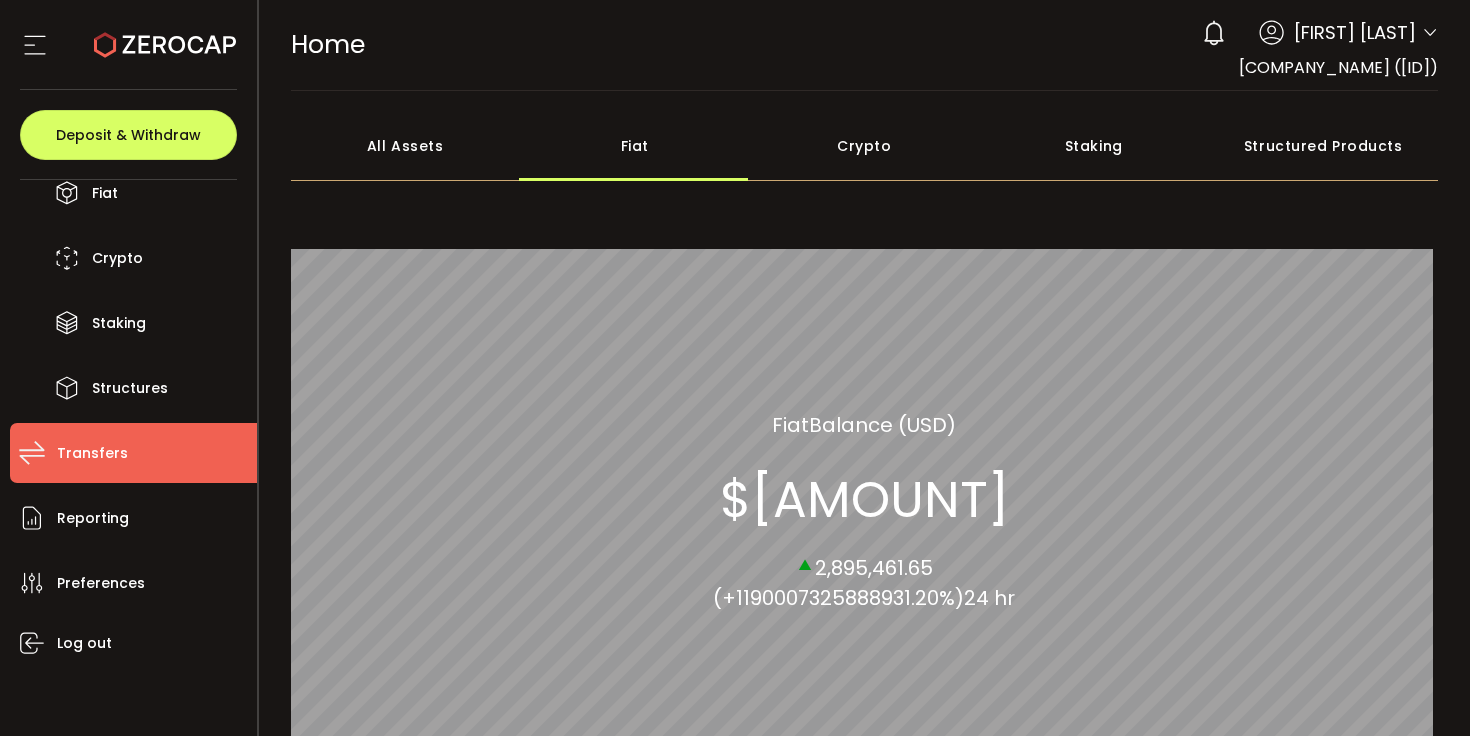 click on "Transfers" at bounding box center [133, 453] 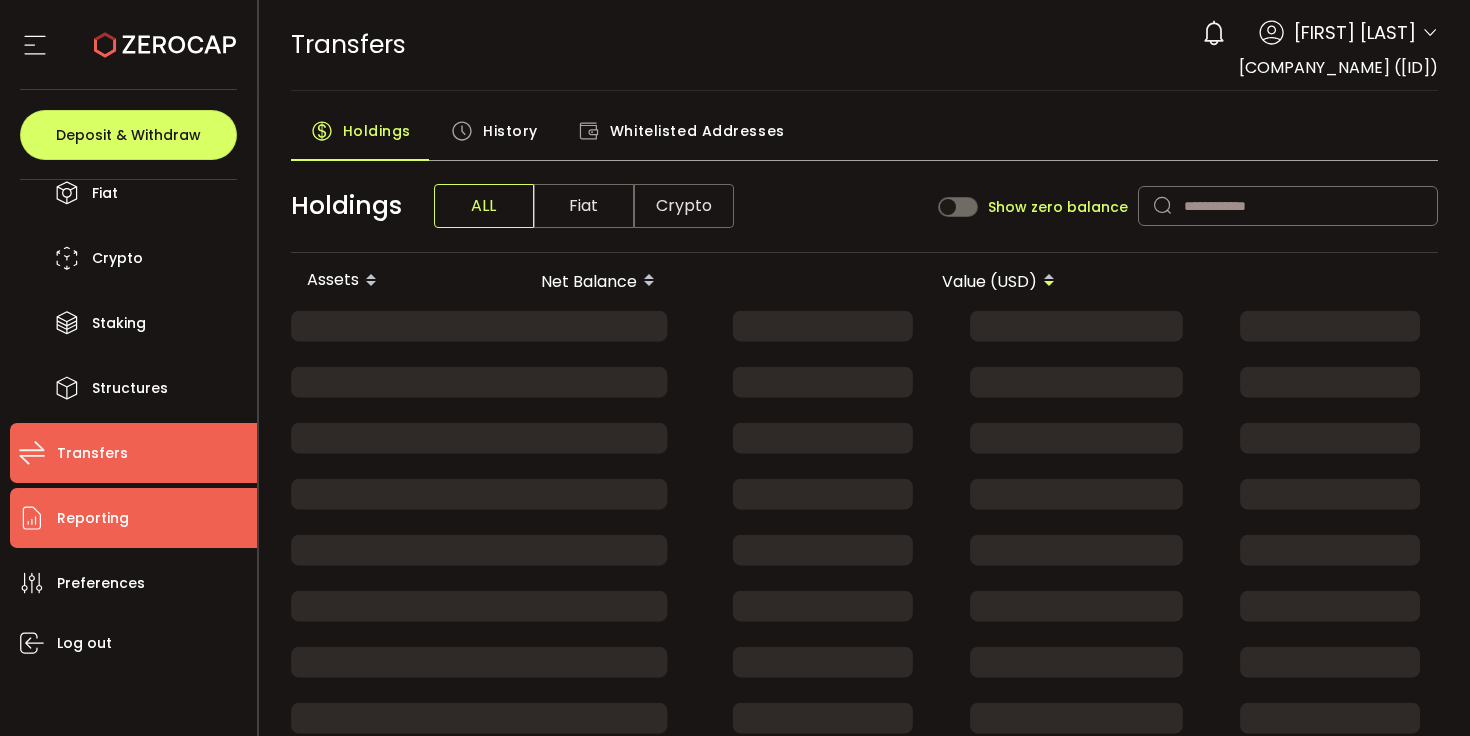 click on "Reporting" at bounding box center (133, 518) 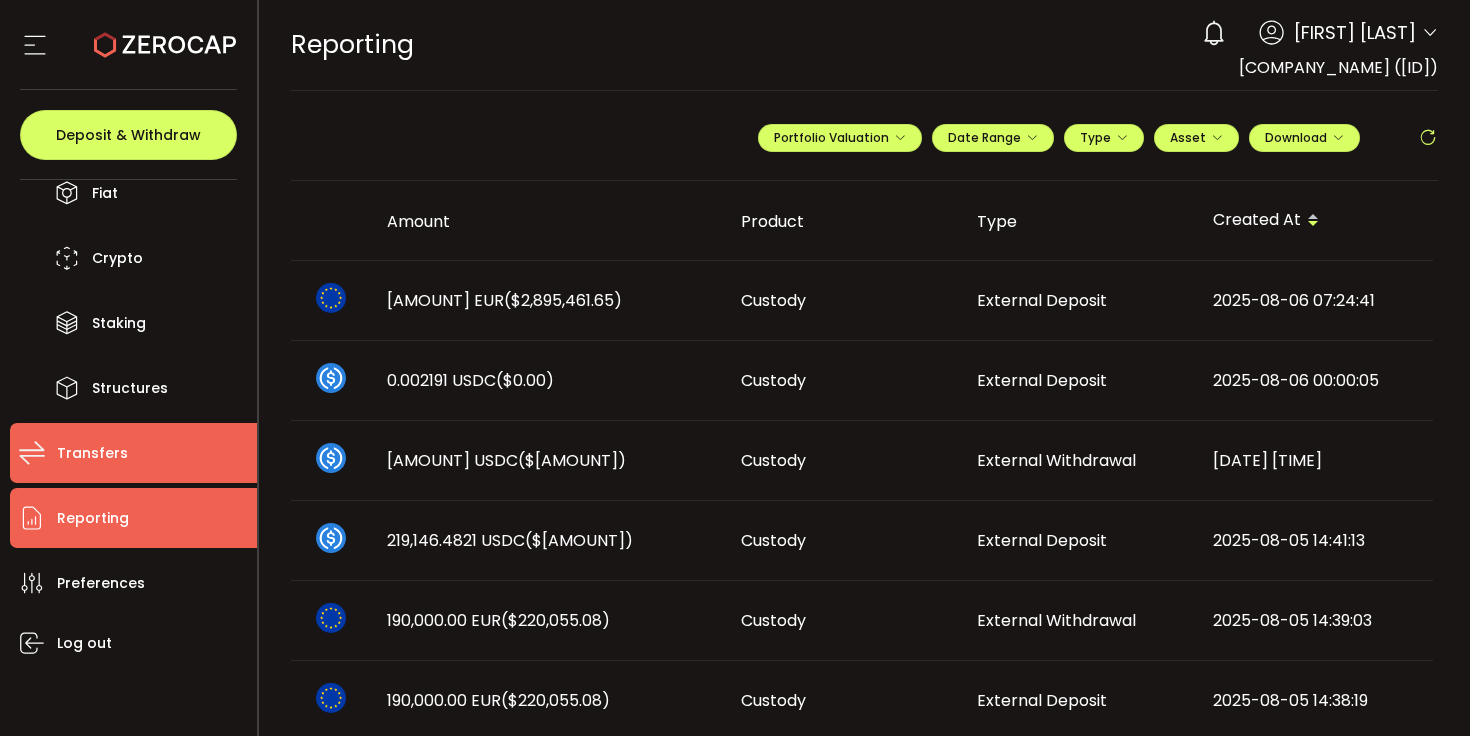 click on "Transfers" at bounding box center [133, 453] 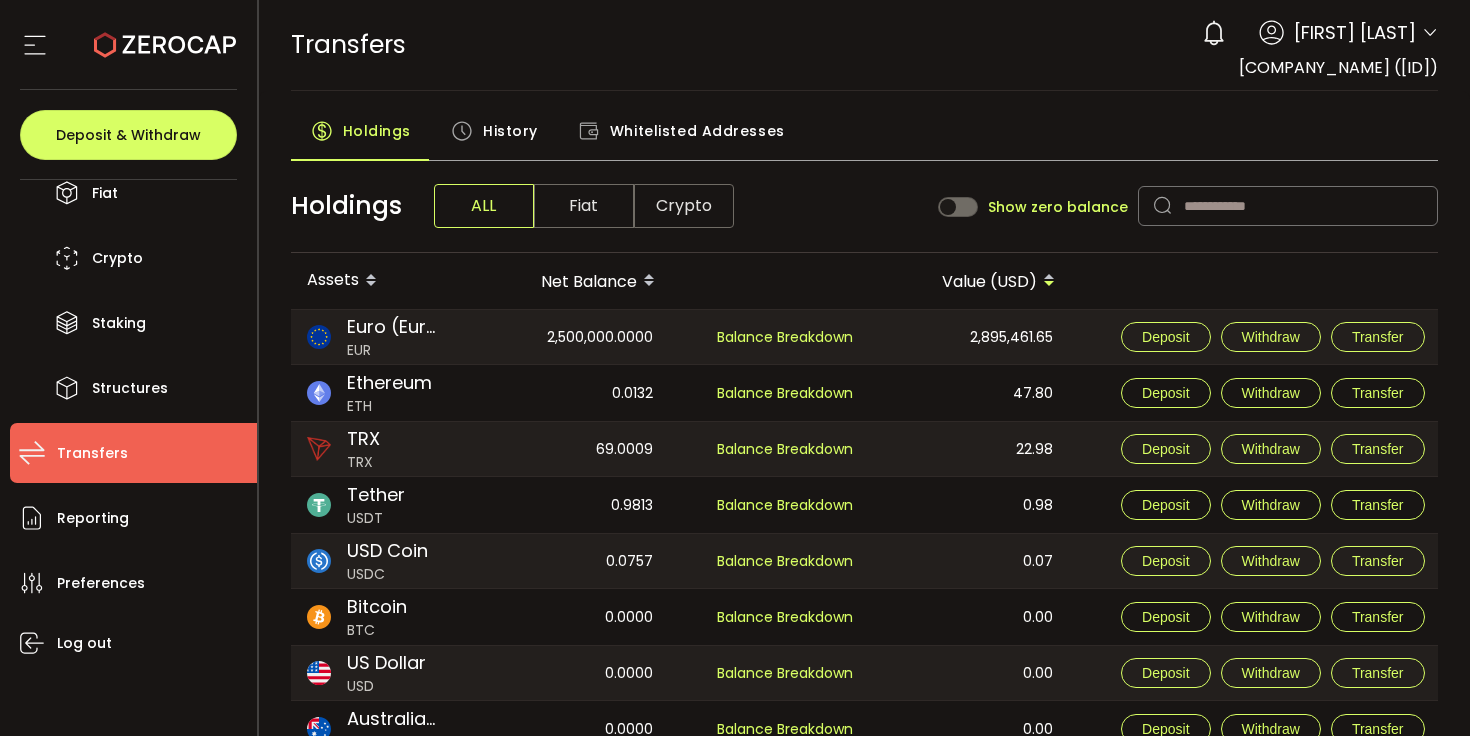 click on "Whitelisted Addresses" at bounding box center (697, 131) 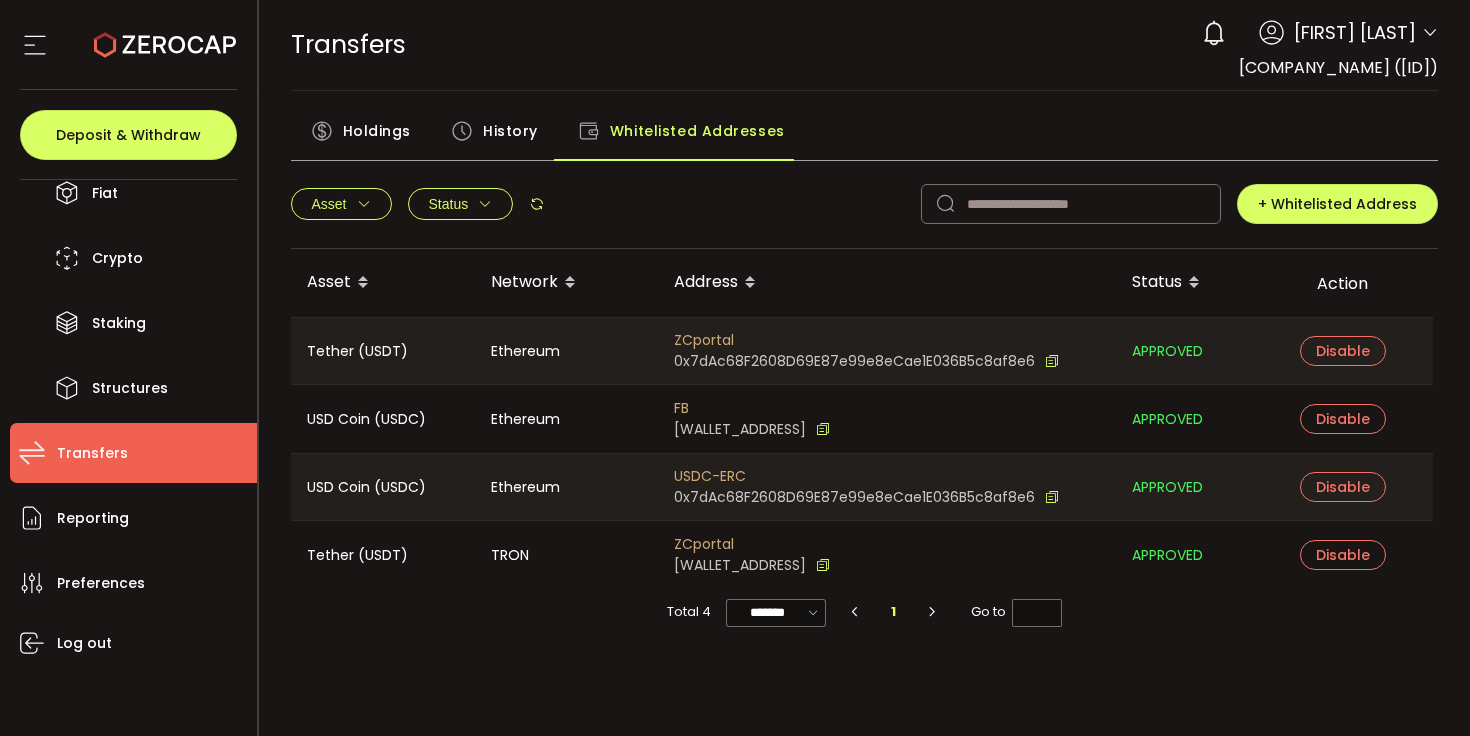 scroll, scrollTop: 0, scrollLeft: 0, axis: both 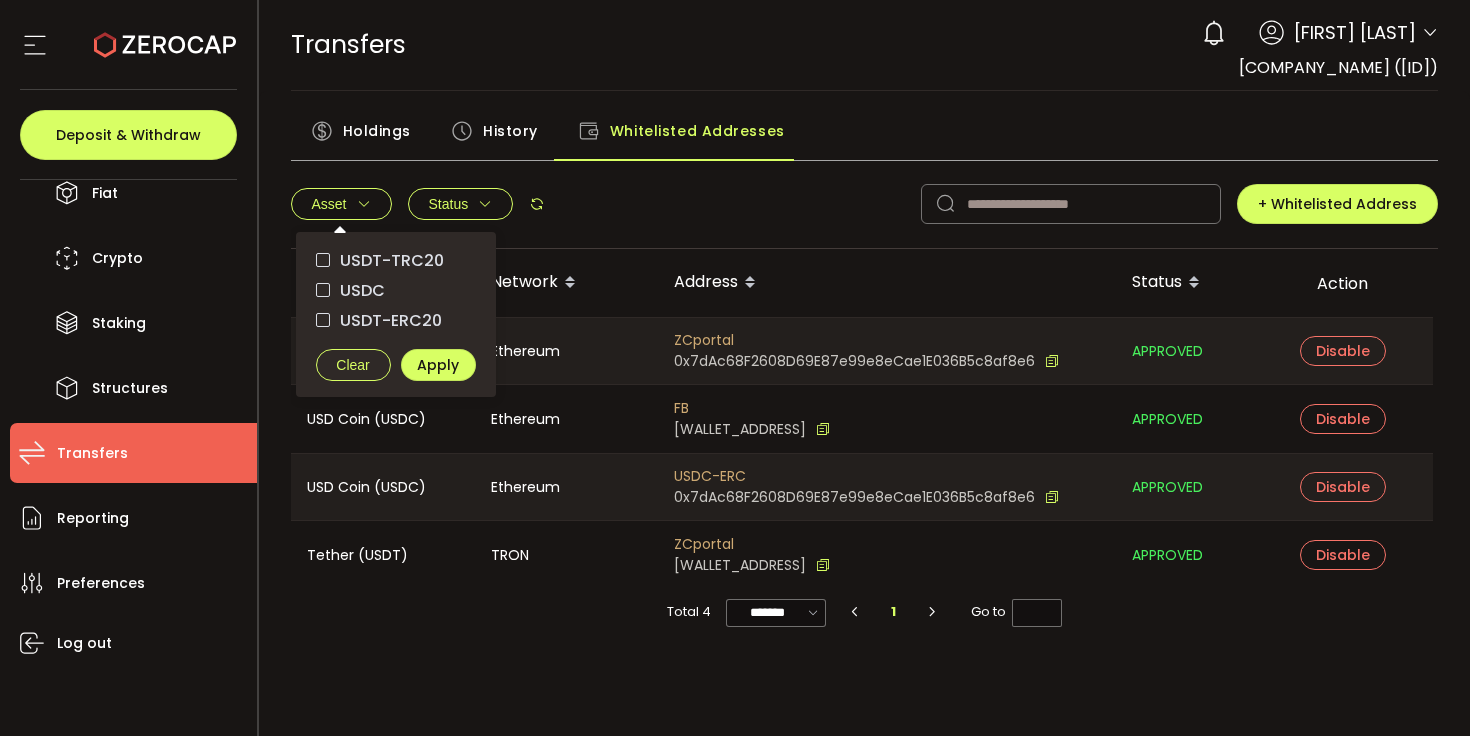 click at bounding box center (364, 204) 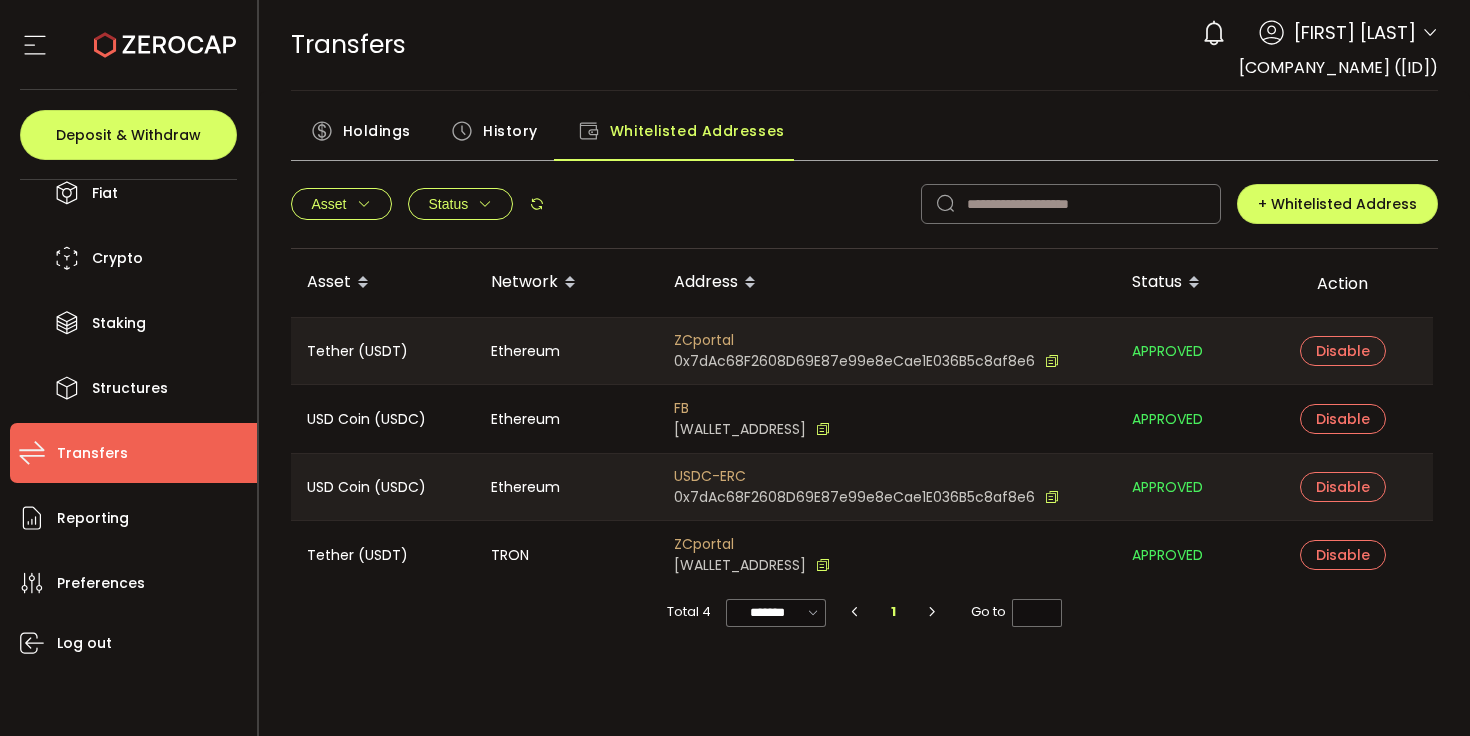 click on "Status" at bounding box center (461, 204) 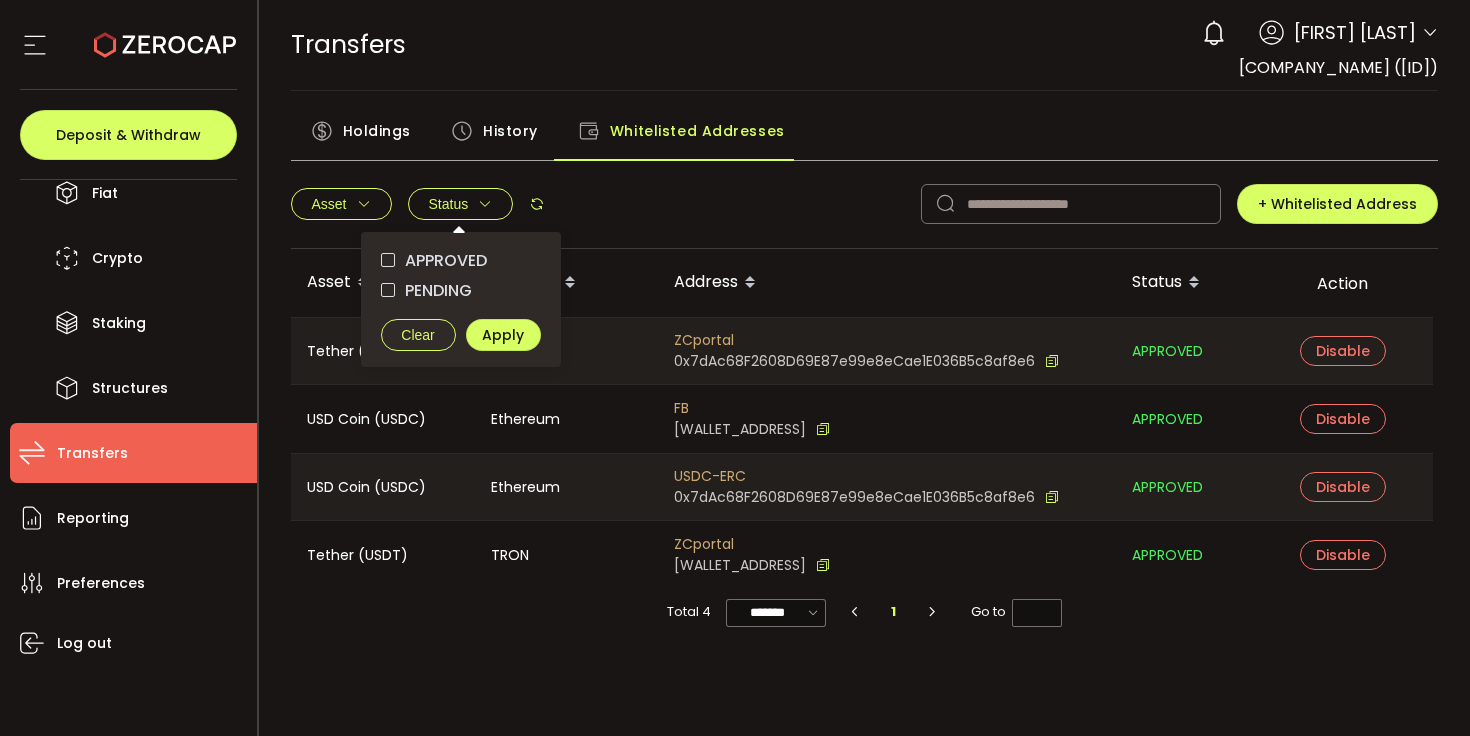 click on "Status" at bounding box center (461, 204) 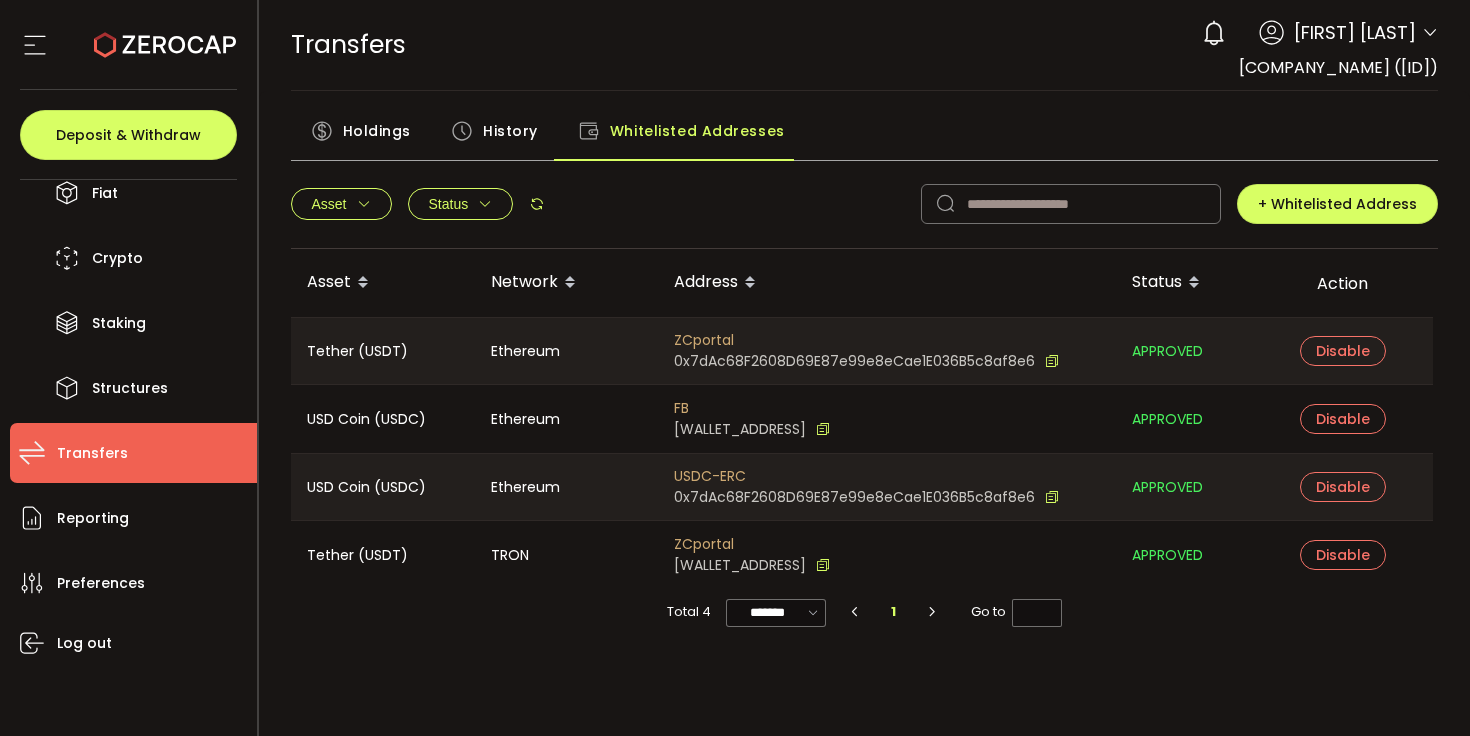 scroll, scrollTop: 0, scrollLeft: 0, axis: both 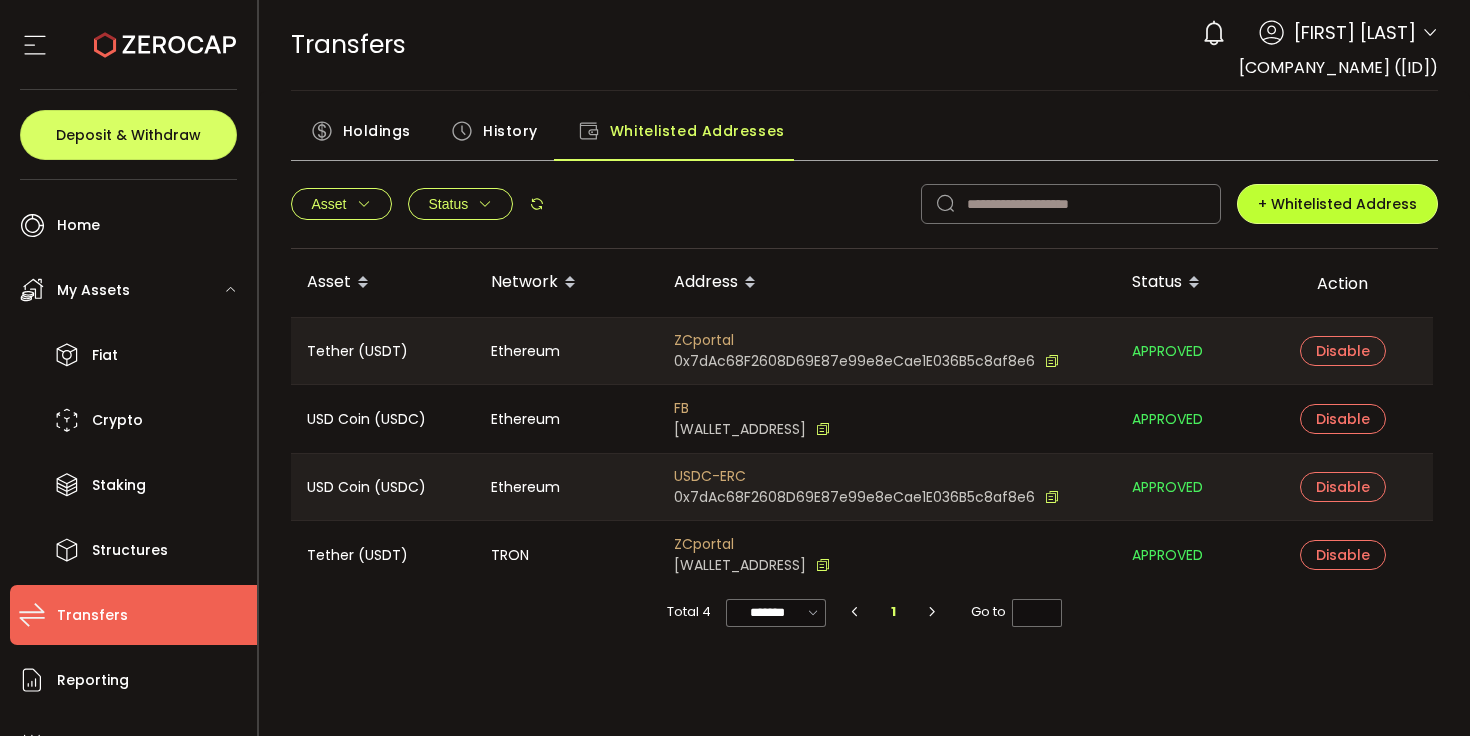 click on "+ Whitelisted Address" at bounding box center [1337, 204] 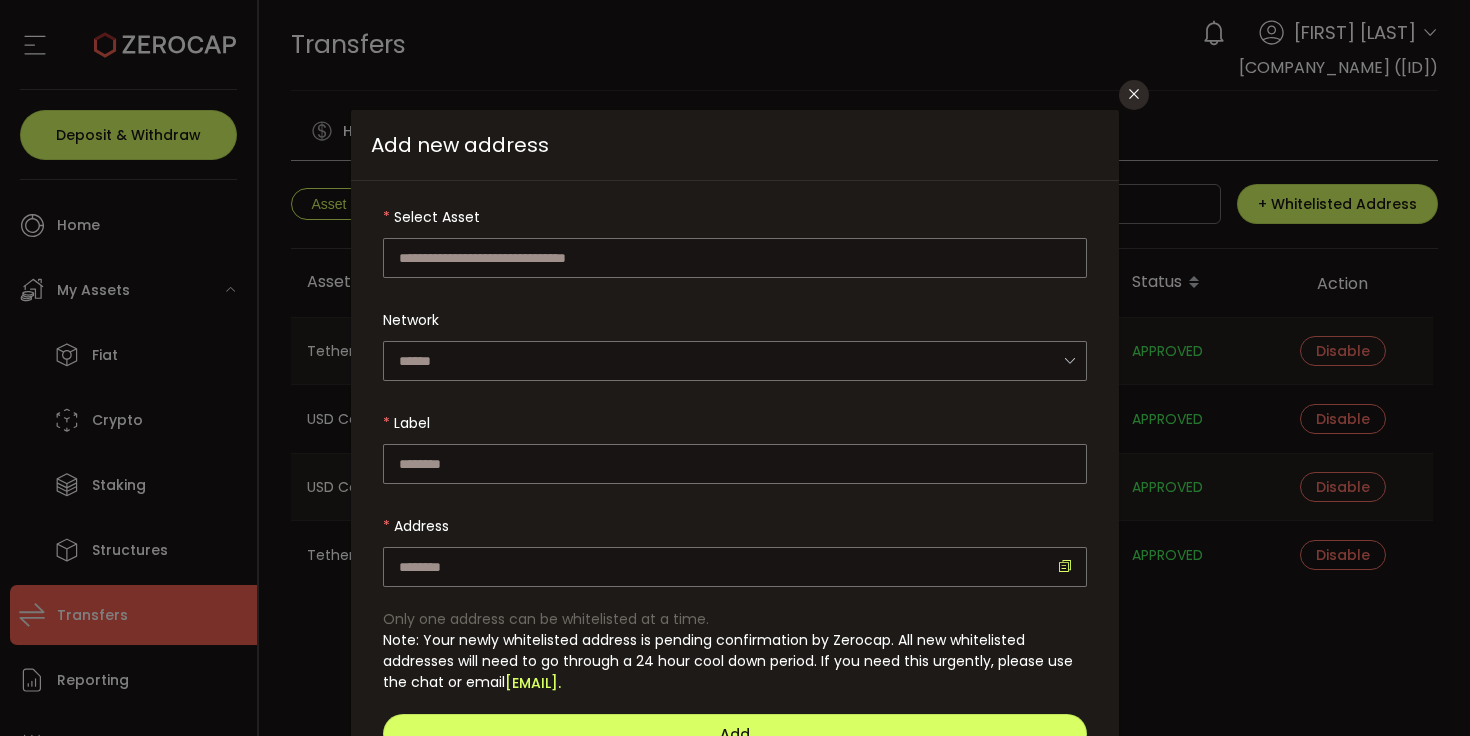 click on "Select Asset Bitcoin (BTC) Polkadot (DOT) Ethereum (ETH) PAX Gold (ERC20) Tether USD (TRC20) USD Coin (ERC20) Tether USD (BEP20) Tether USD (ERC20) Network
No data
Label Address" at bounding box center (735, 392) 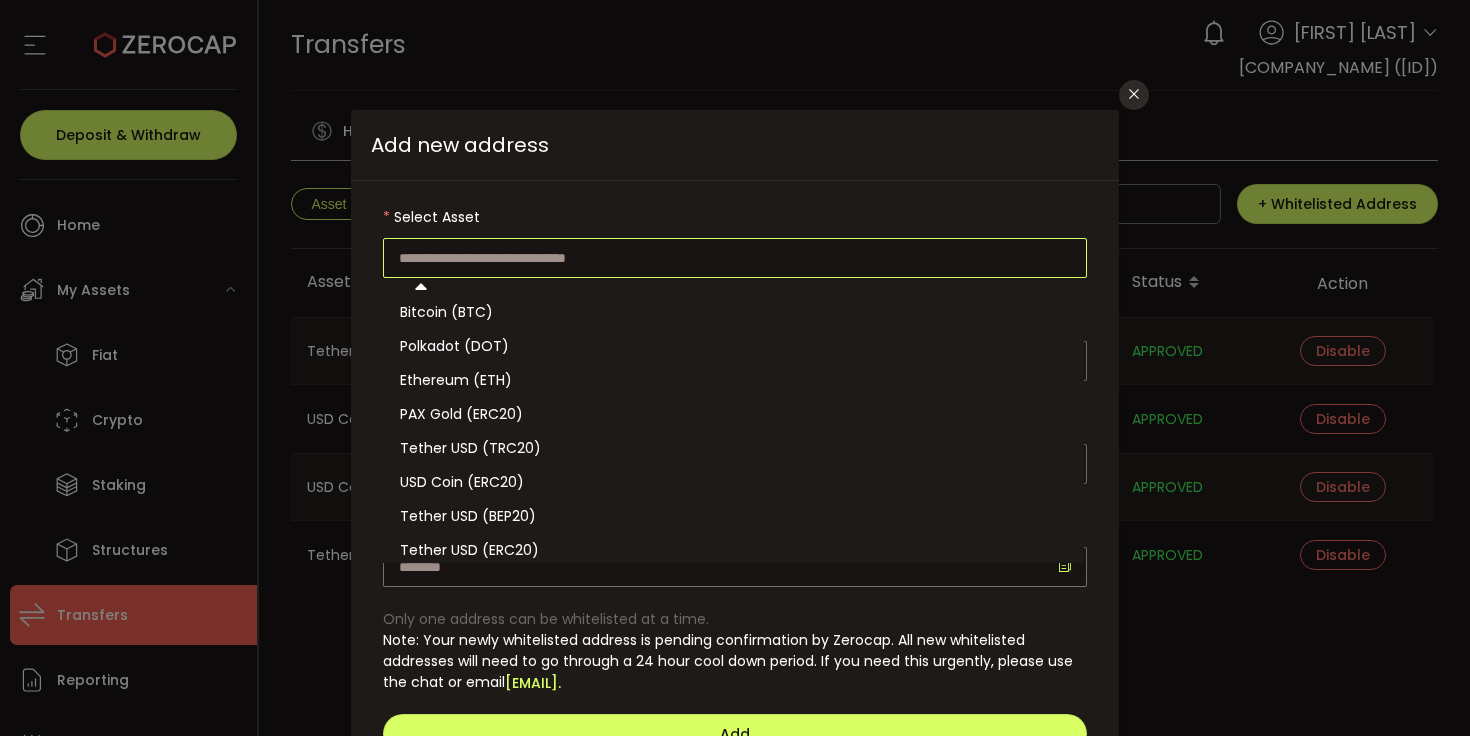 click at bounding box center [735, 258] 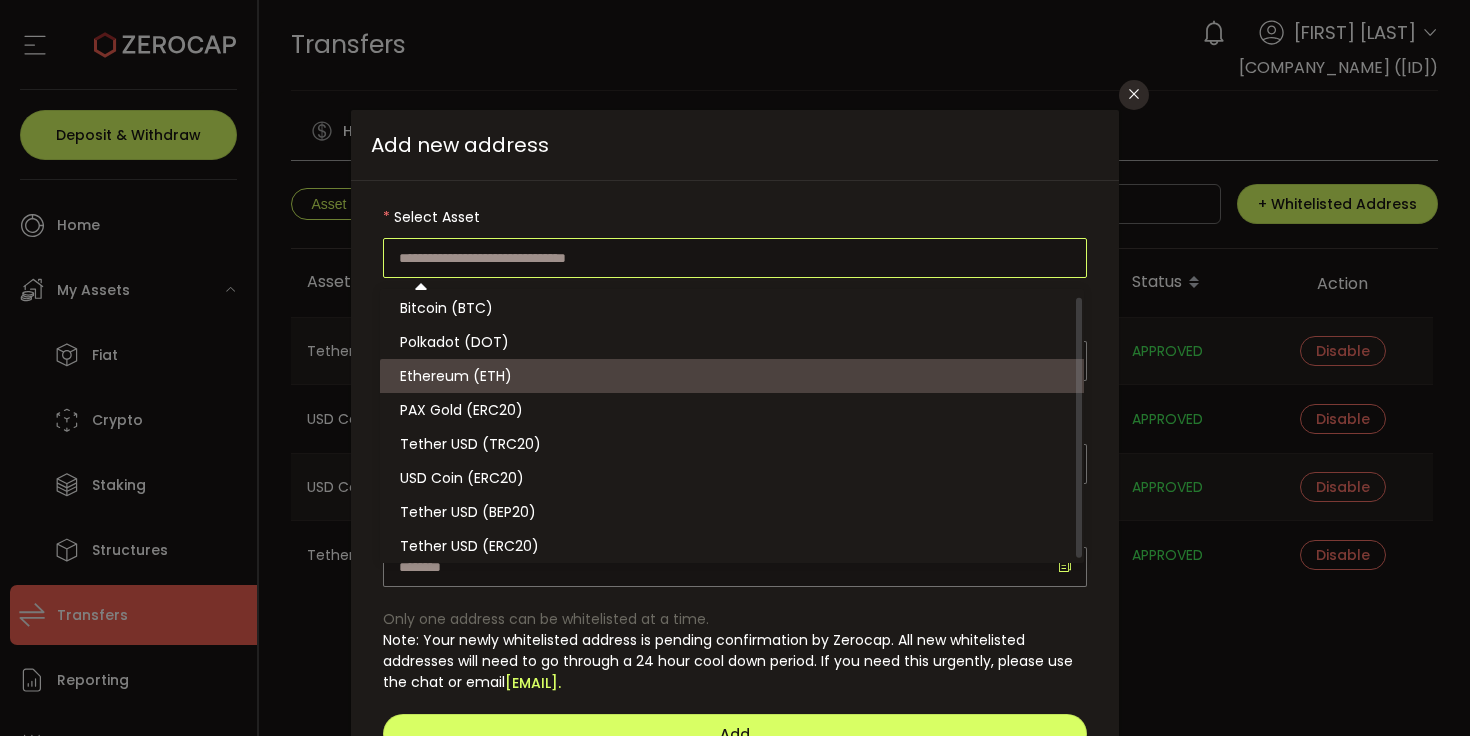 scroll, scrollTop: 0, scrollLeft: 0, axis: both 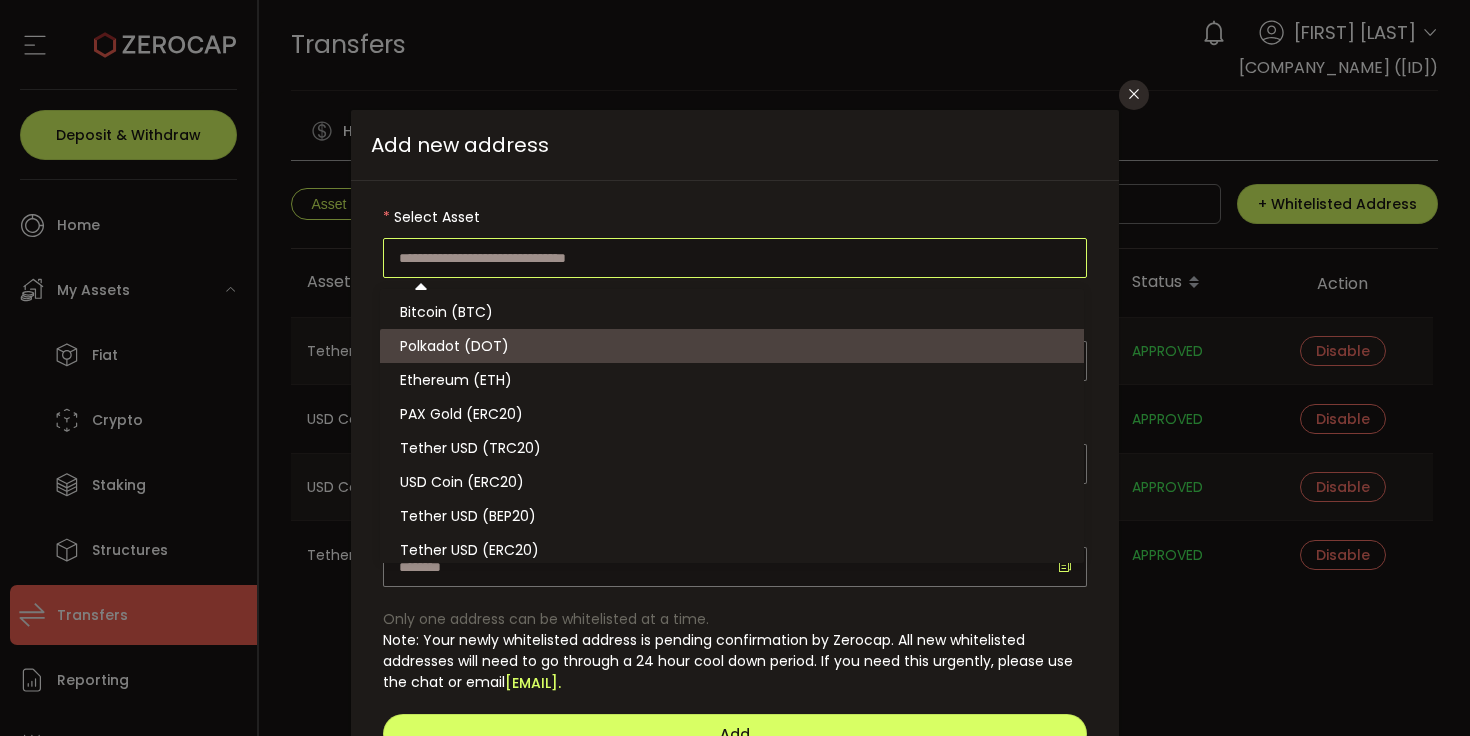 click on "Add new address" at bounding box center (735, 145) 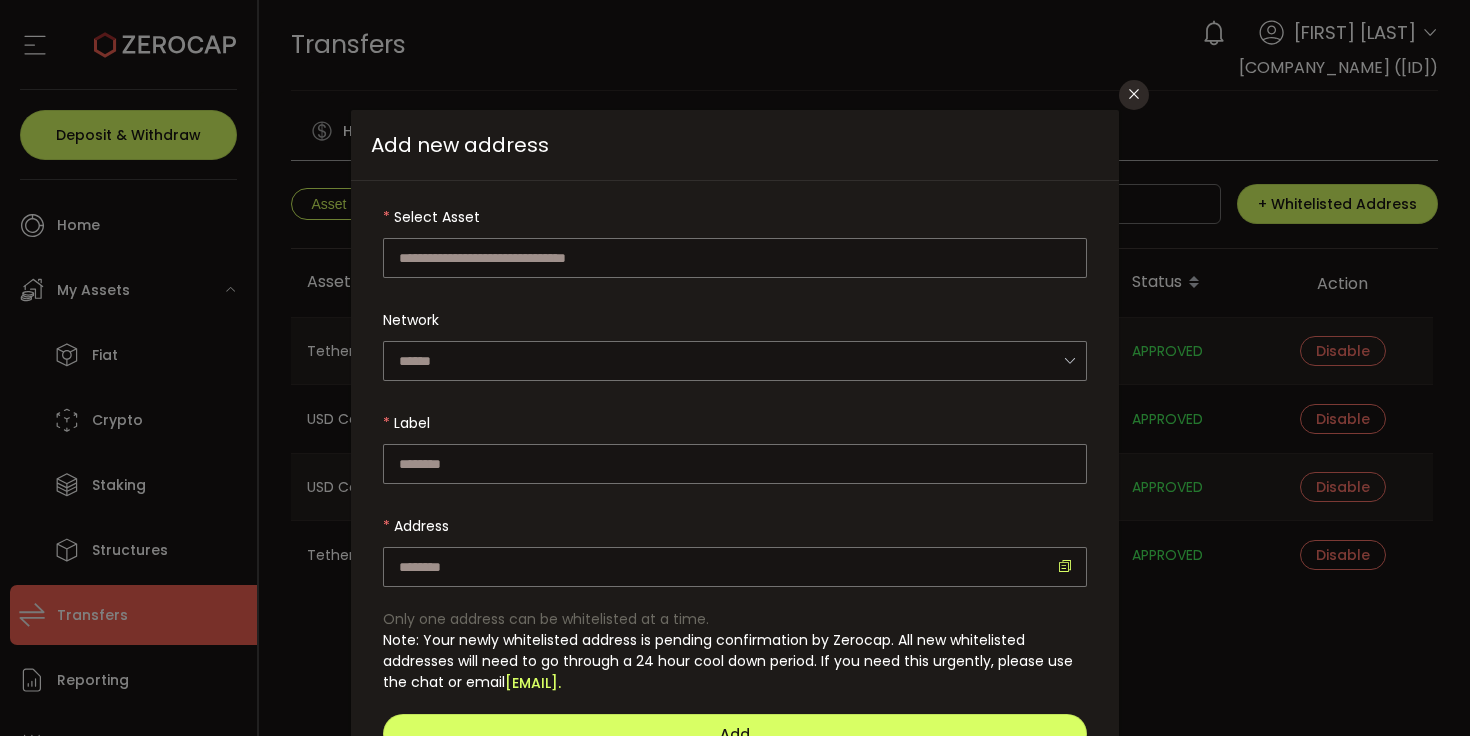 click on "Add new address Select Asset Network
No data
Label Address Only one address can be whitelisted at a time. Note: Your newly whitelisted address is pending confirmation by Zerocap. All new whitelisted addresses will need to go through a 24 hour cool down period. If you need this urgently, please use the chat or email [EMAIL]. Add Need help?  Let's chat" at bounding box center (735, 368) 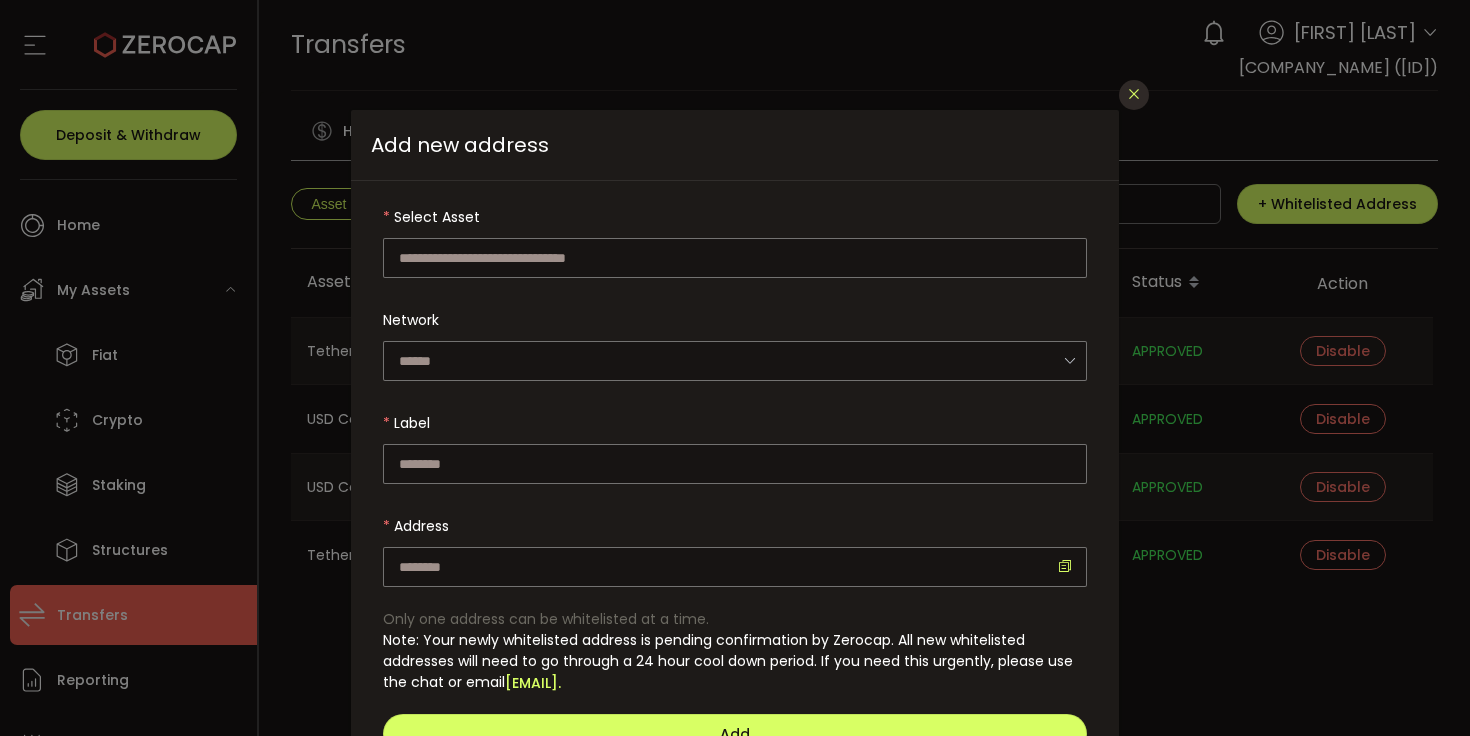 click at bounding box center [1134, 95] 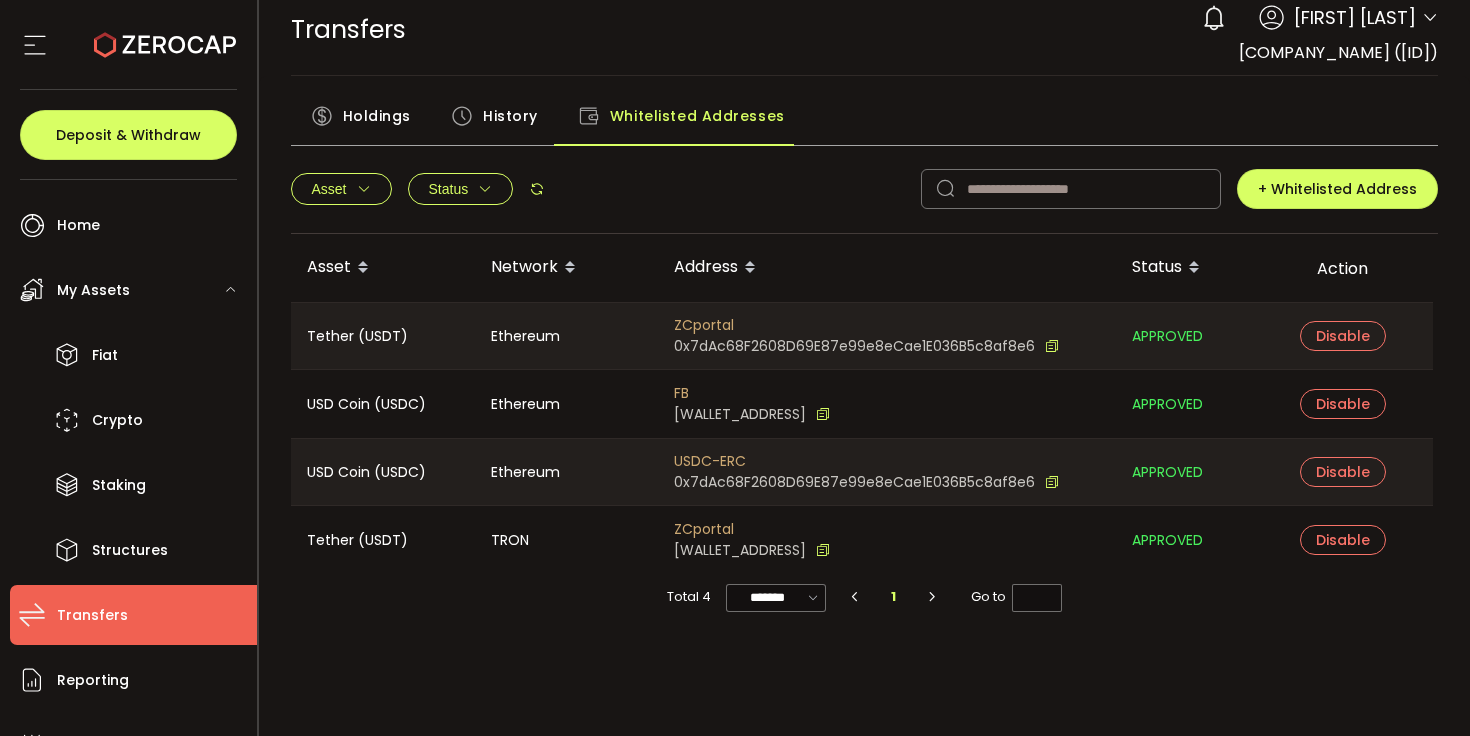 scroll, scrollTop: 32, scrollLeft: 0, axis: vertical 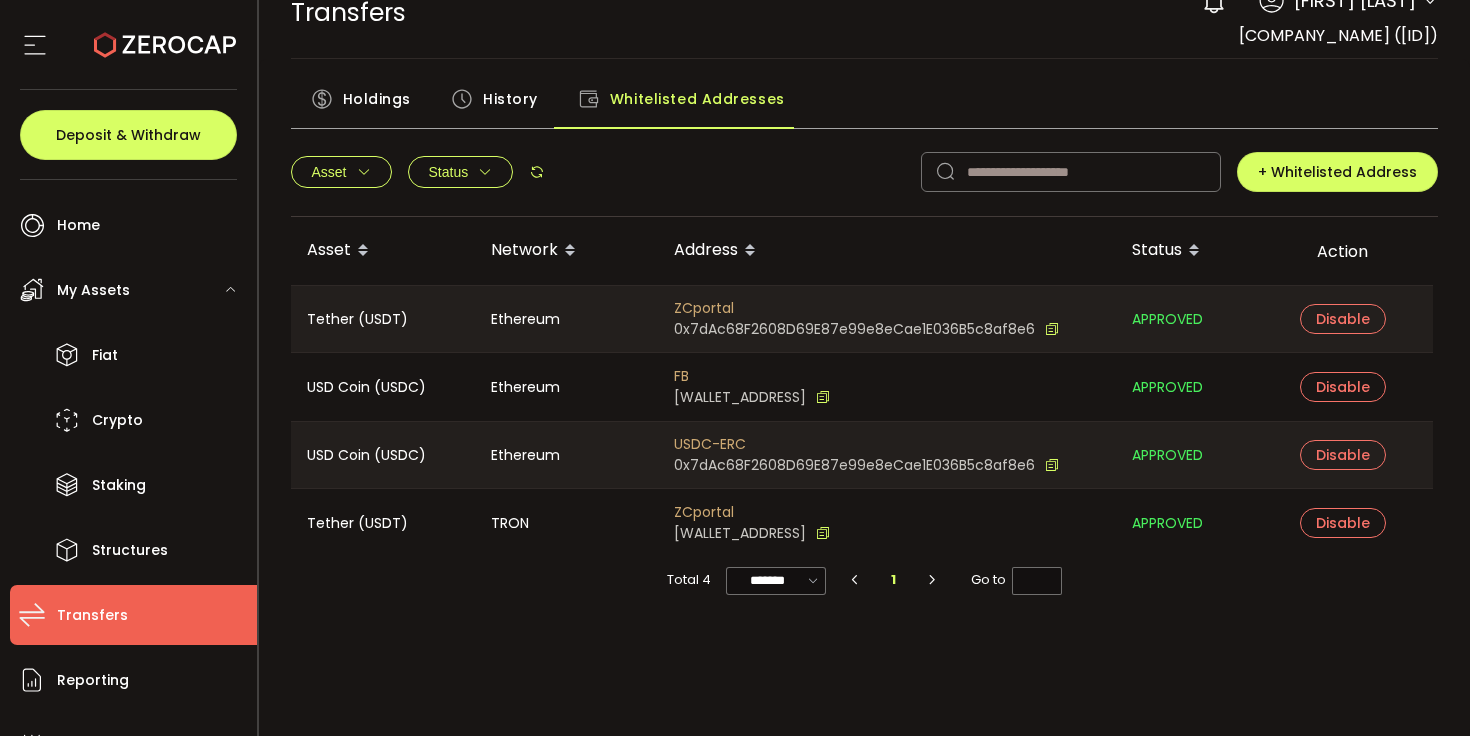 click 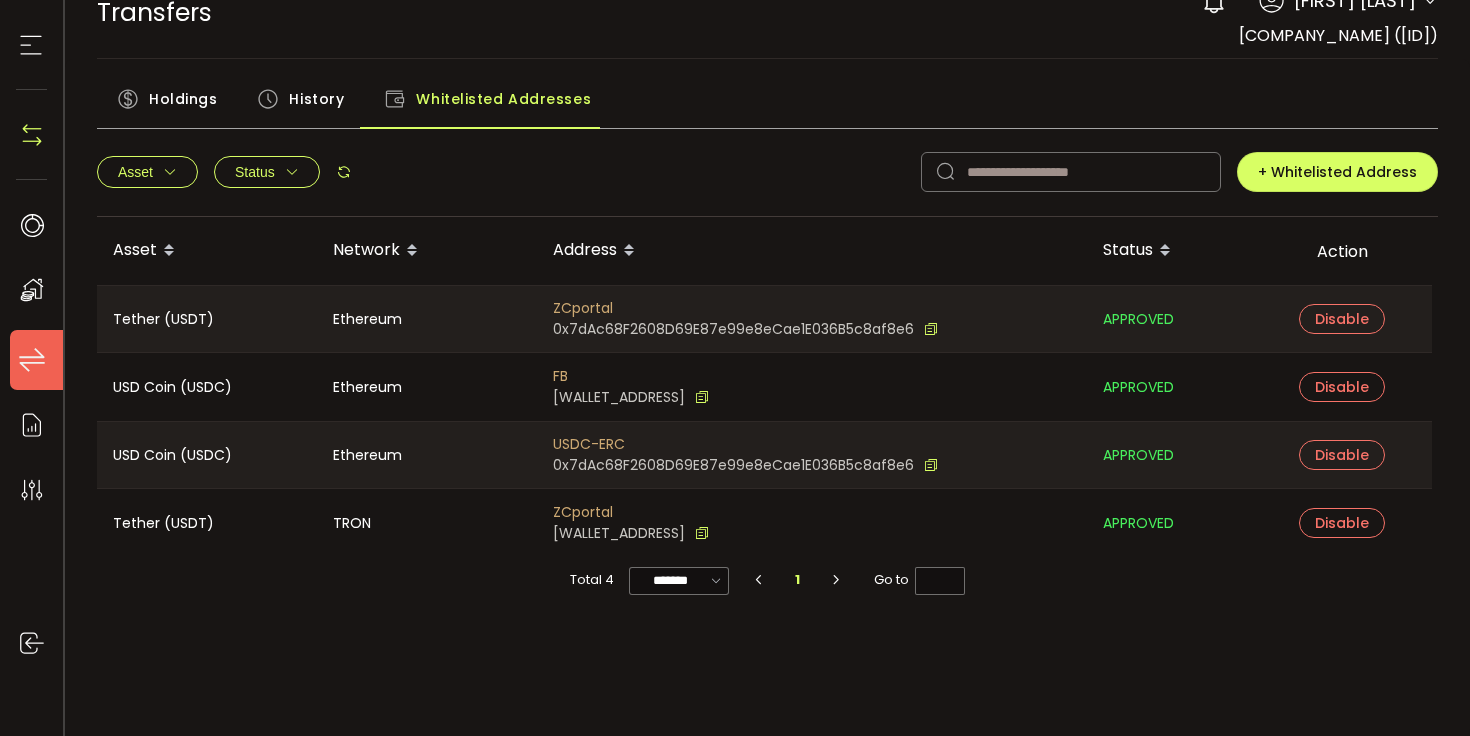 click 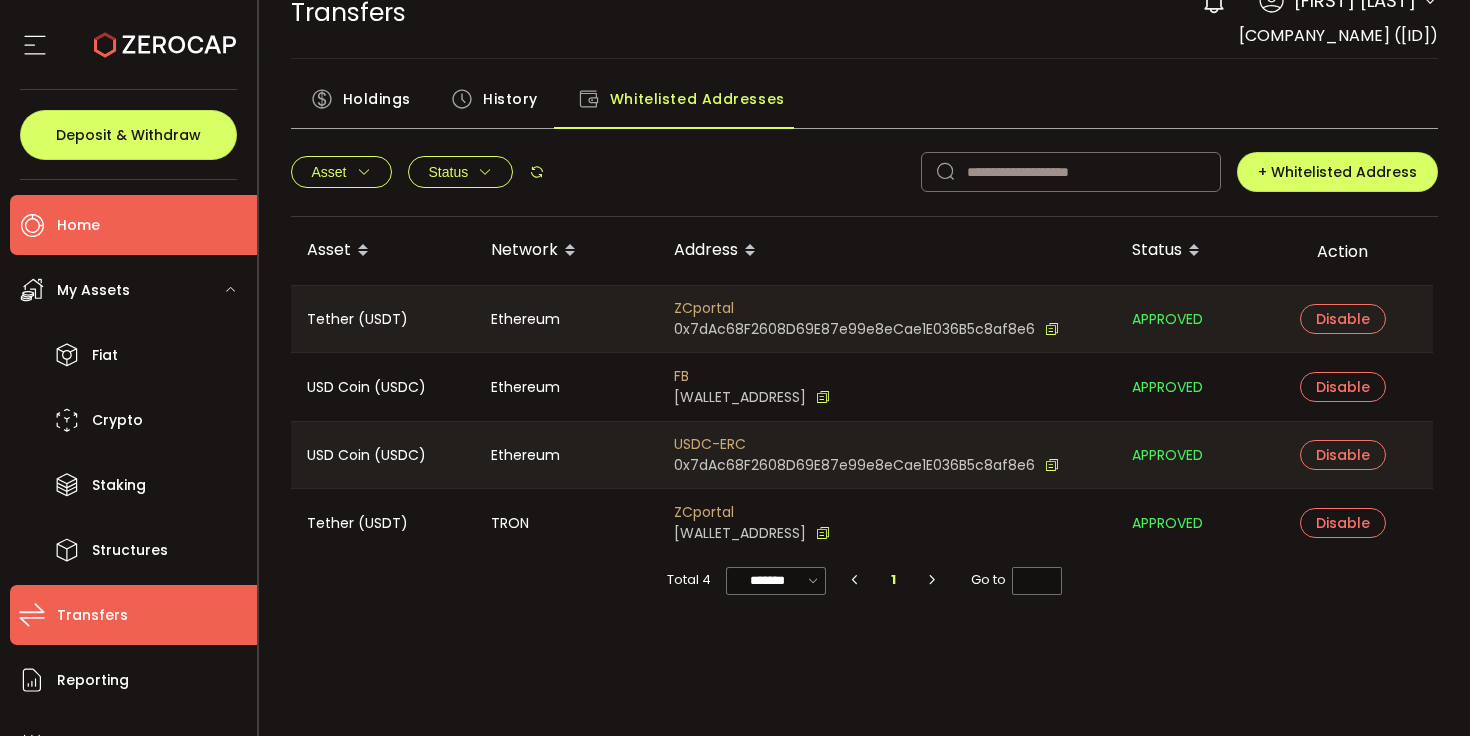 click 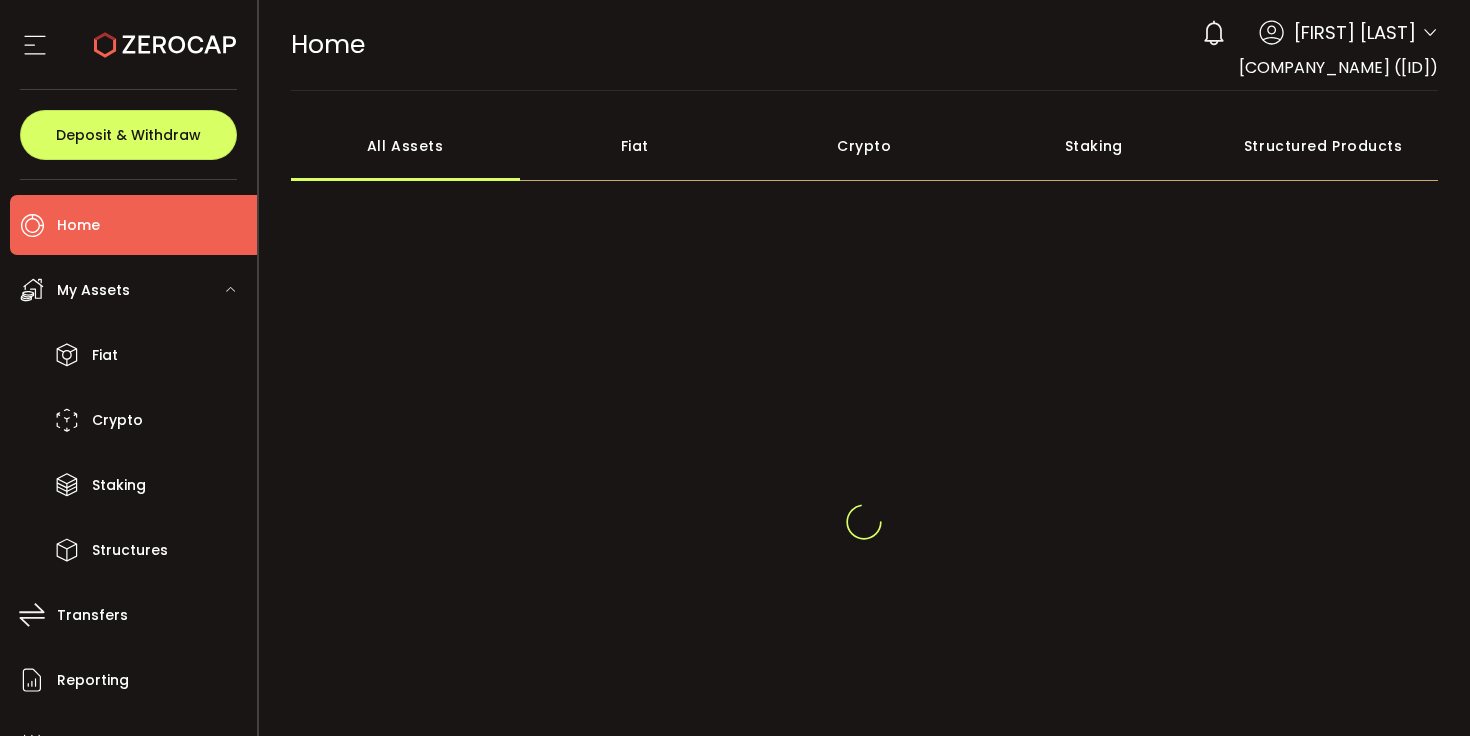 click at bounding box center [1430, 33] 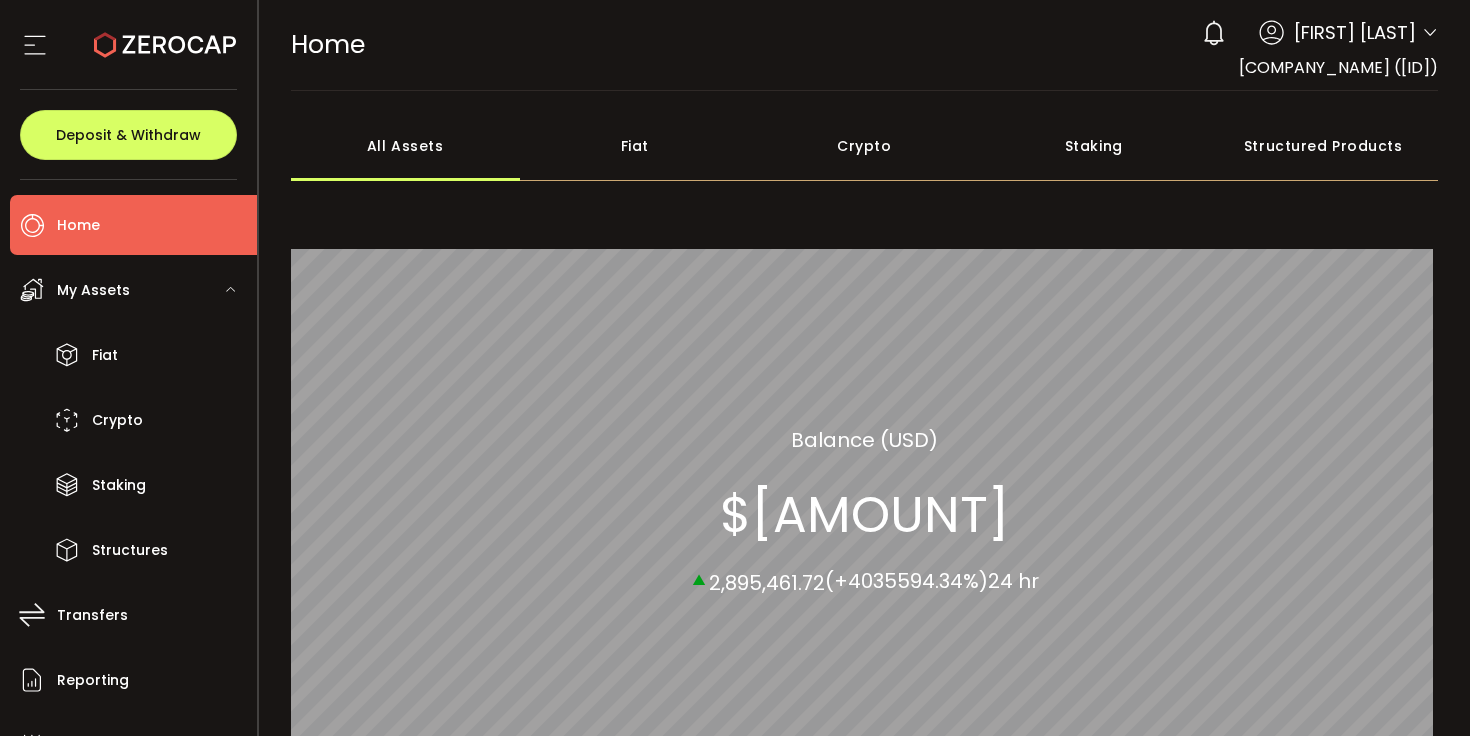 click at bounding box center (1430, 33) 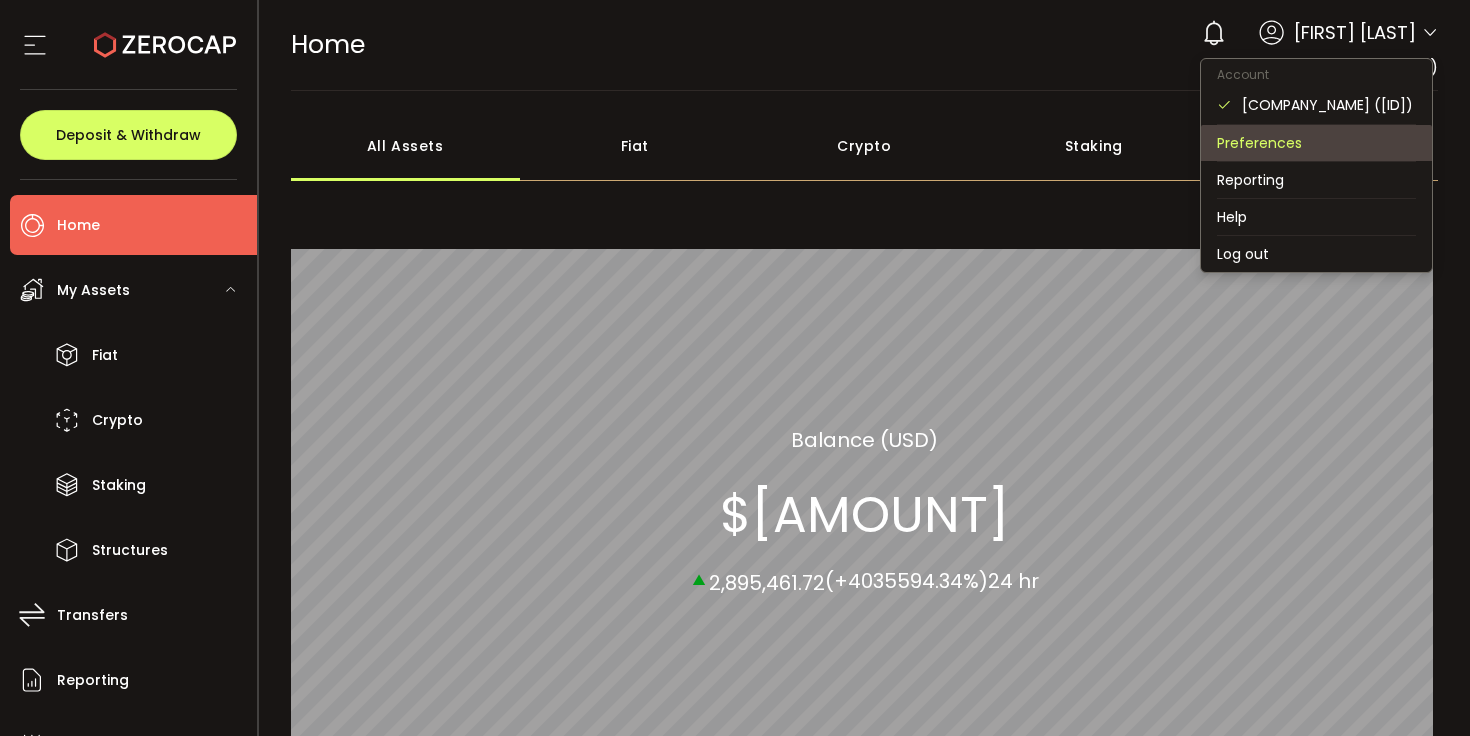 click on "Preferences" at bounding box center [1316, 143] 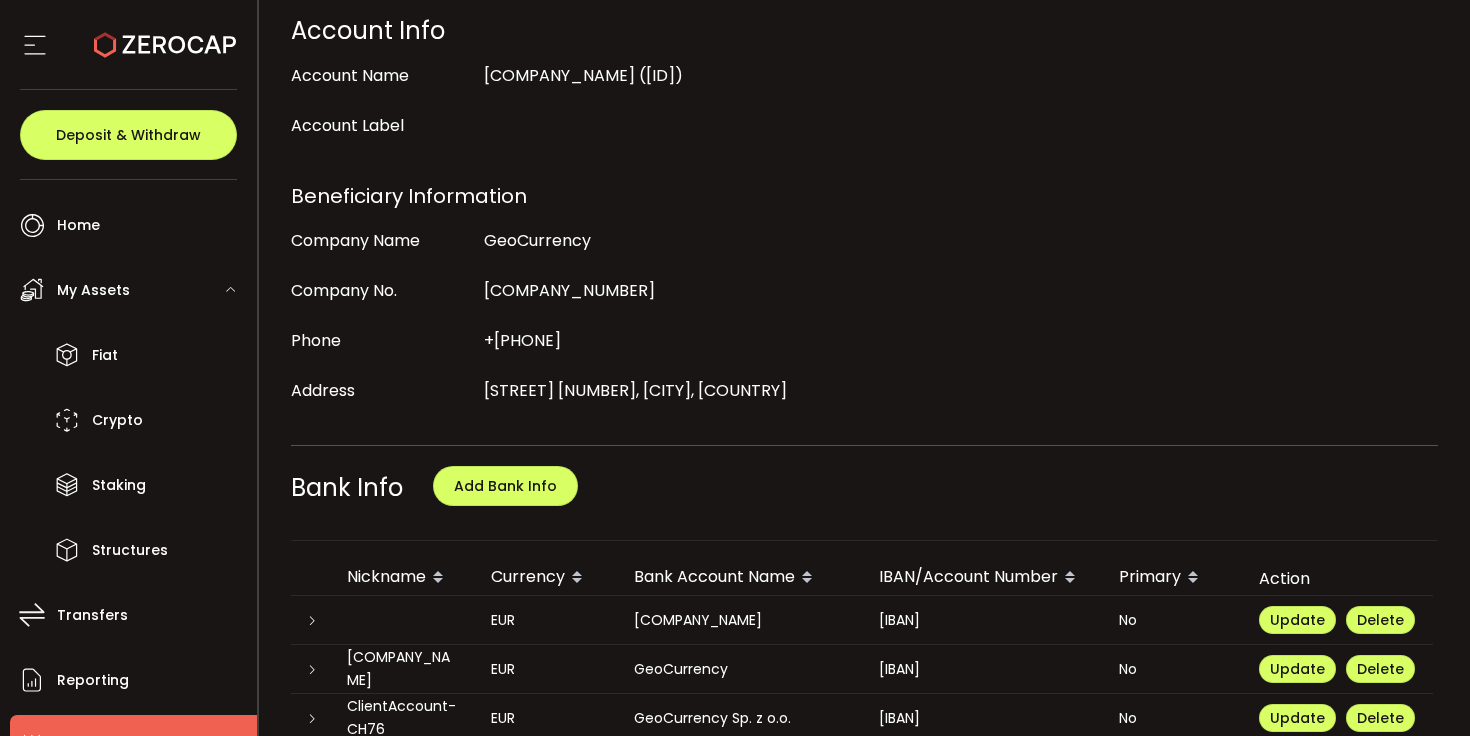 scroll, scrollTop: 829, scrollLeft: 0, axis: vertical 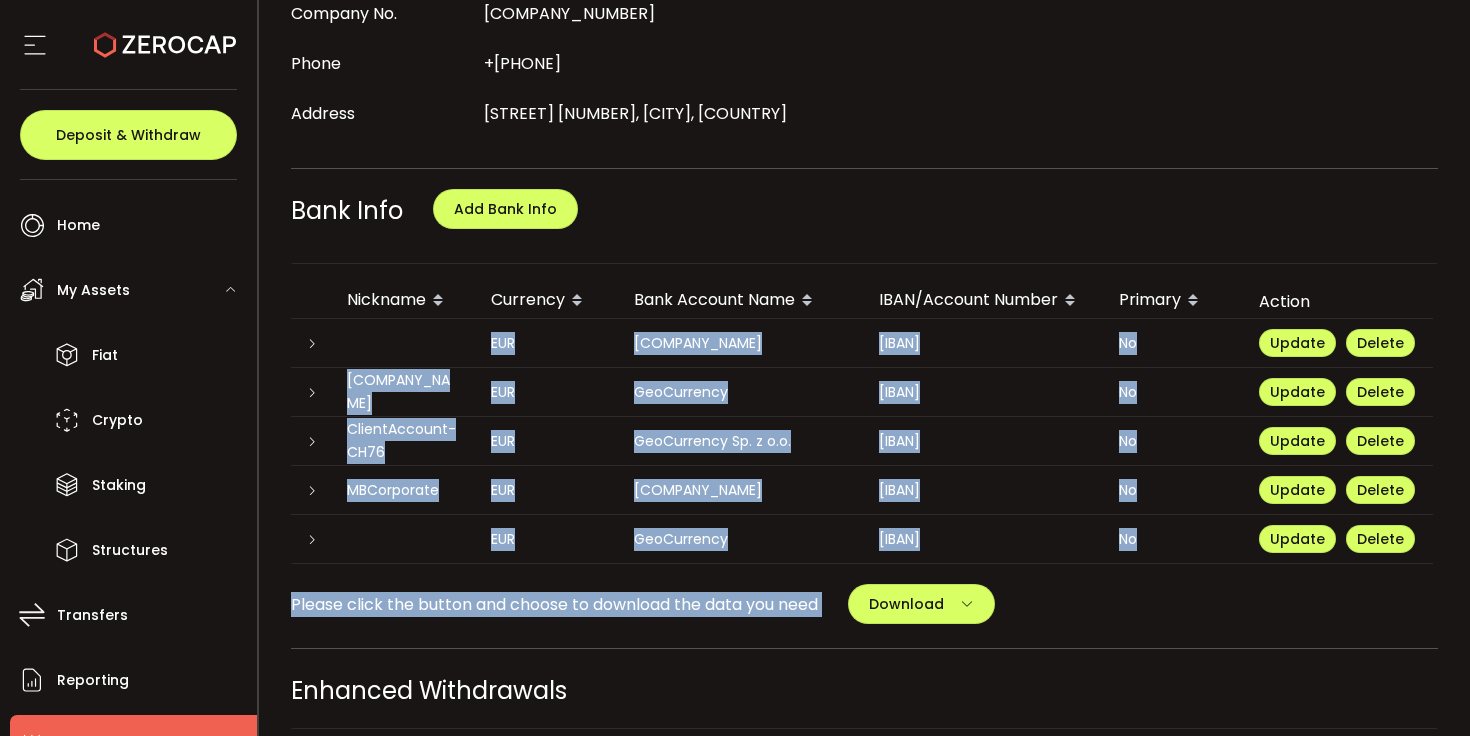 drag, startPoint x: 1026, startPoint y: 565, endPoint x: 1152, endPoint y: 564, distance: 126.00397 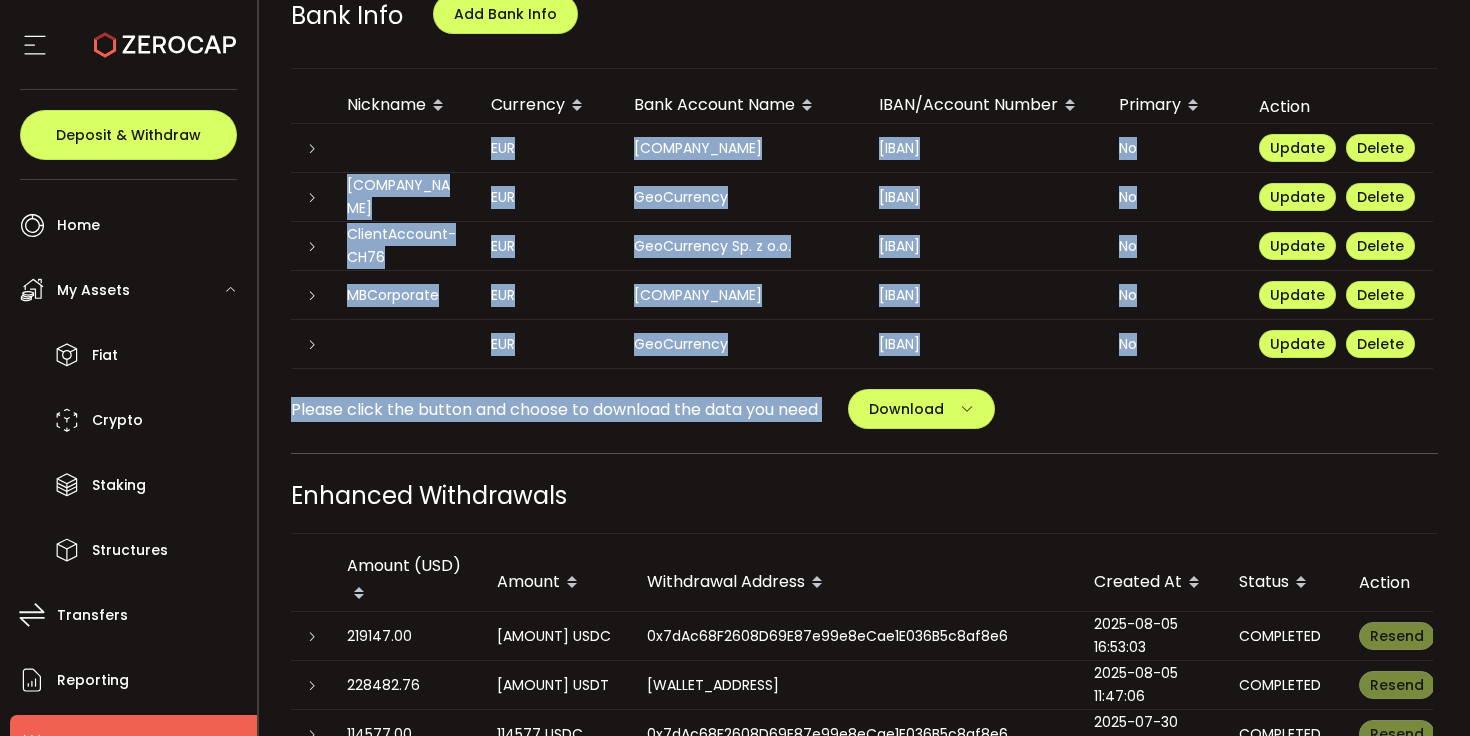 scroll, scrollTop: 846, scrollLeft: 0, axis: vertical 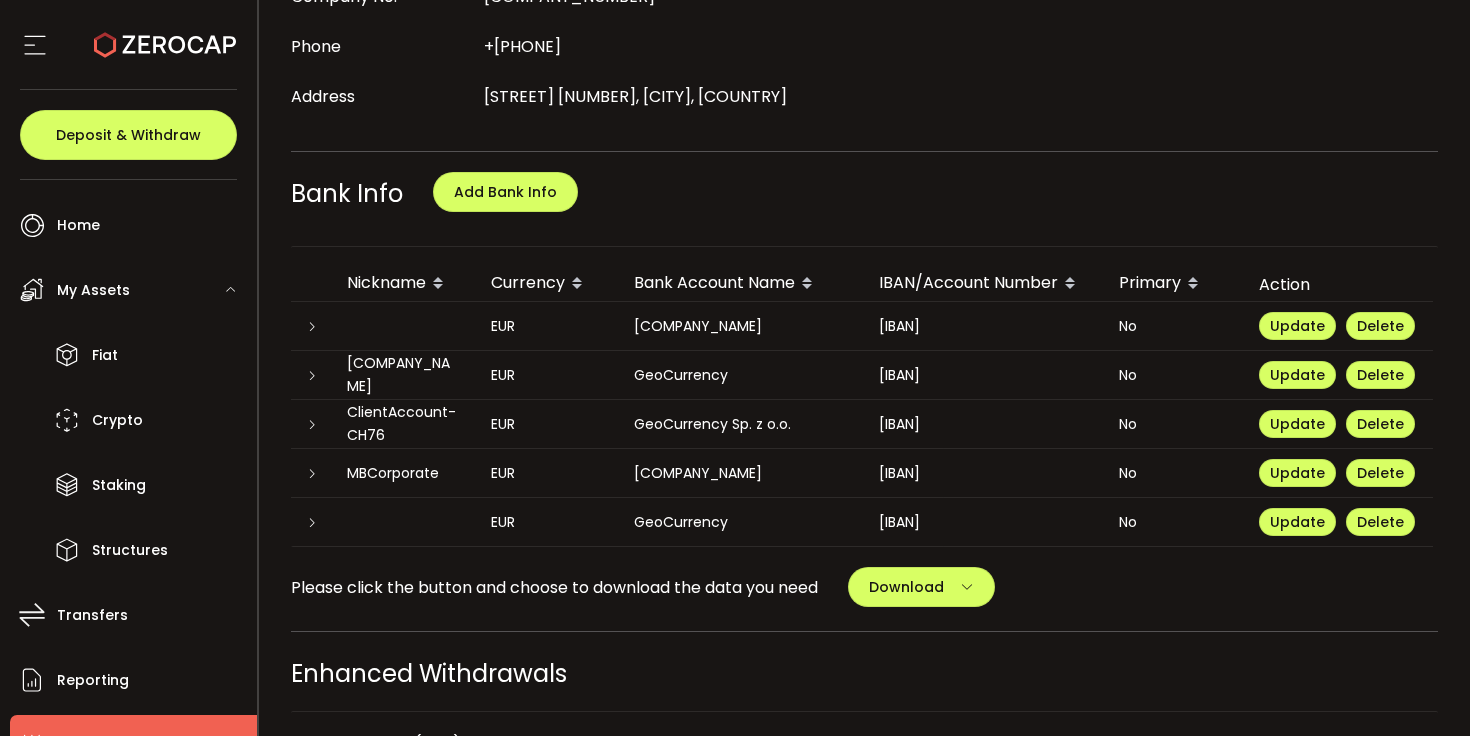 click on "Please click the button and choose to download the data you need Download All Balances My Profile Deposit Address Prime Agreement" at bounding box center (865, 587) 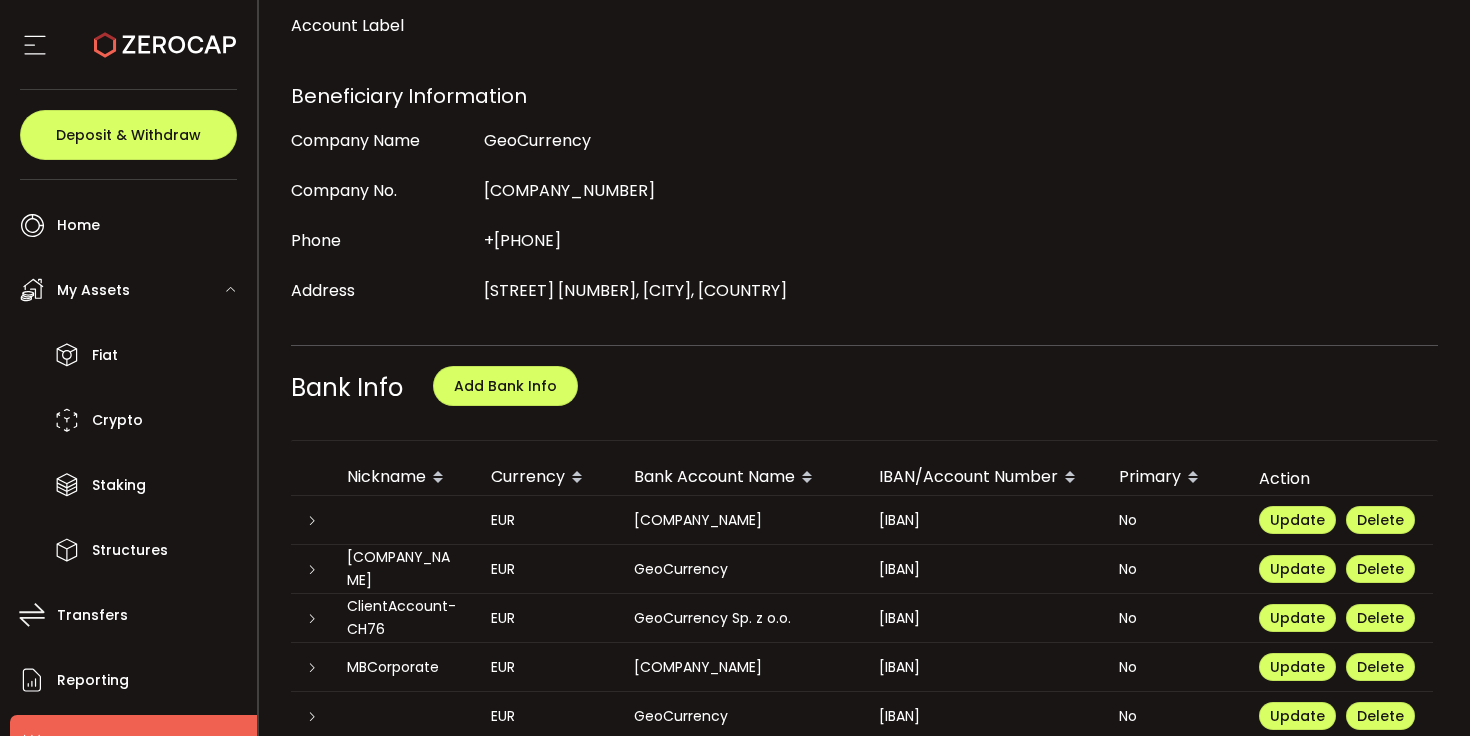 scroll, scrollTop: 925, scrollLeft: 0, axis: vertical 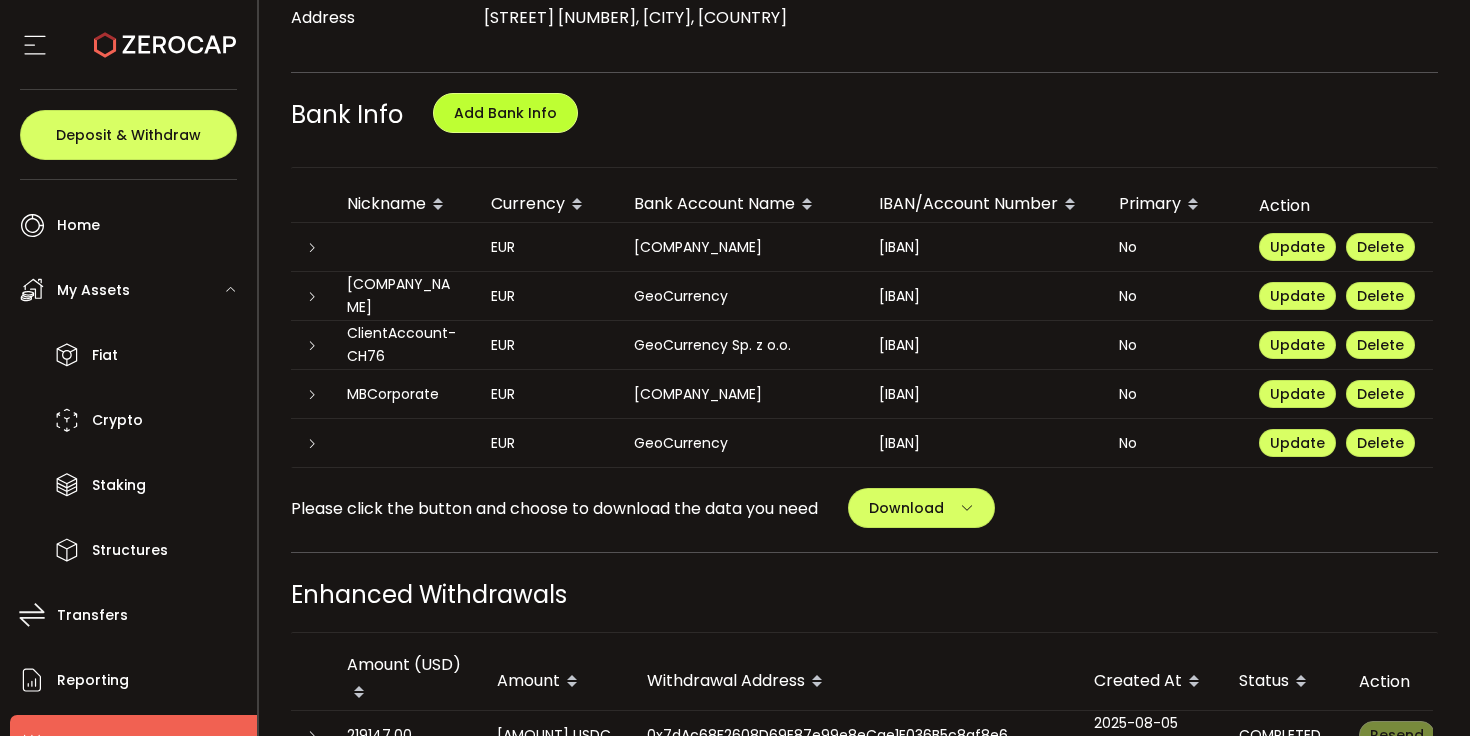 click on "Add Bank Info" at bounding box center [505, 113] 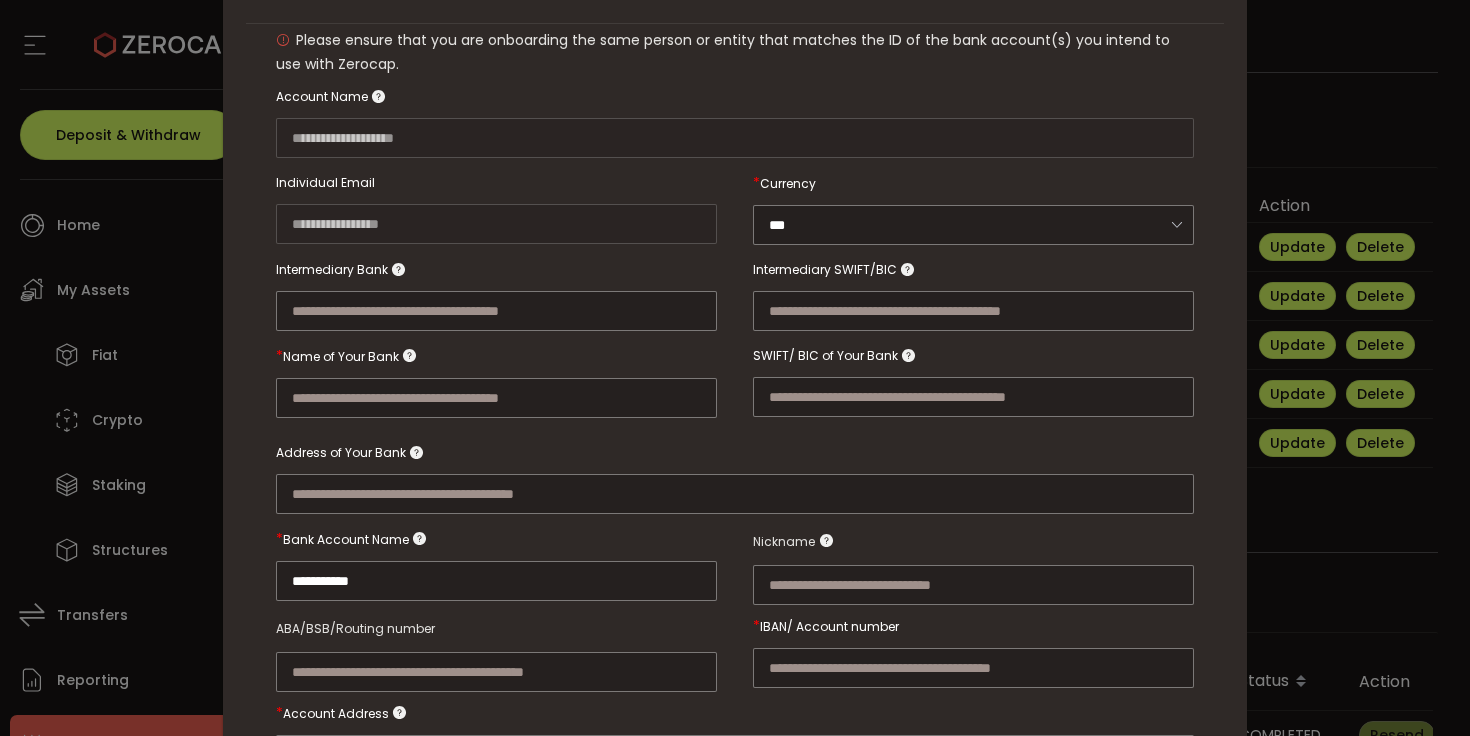 scroll, scrollTop: 225, scrollLeft: 0, axis: vertical 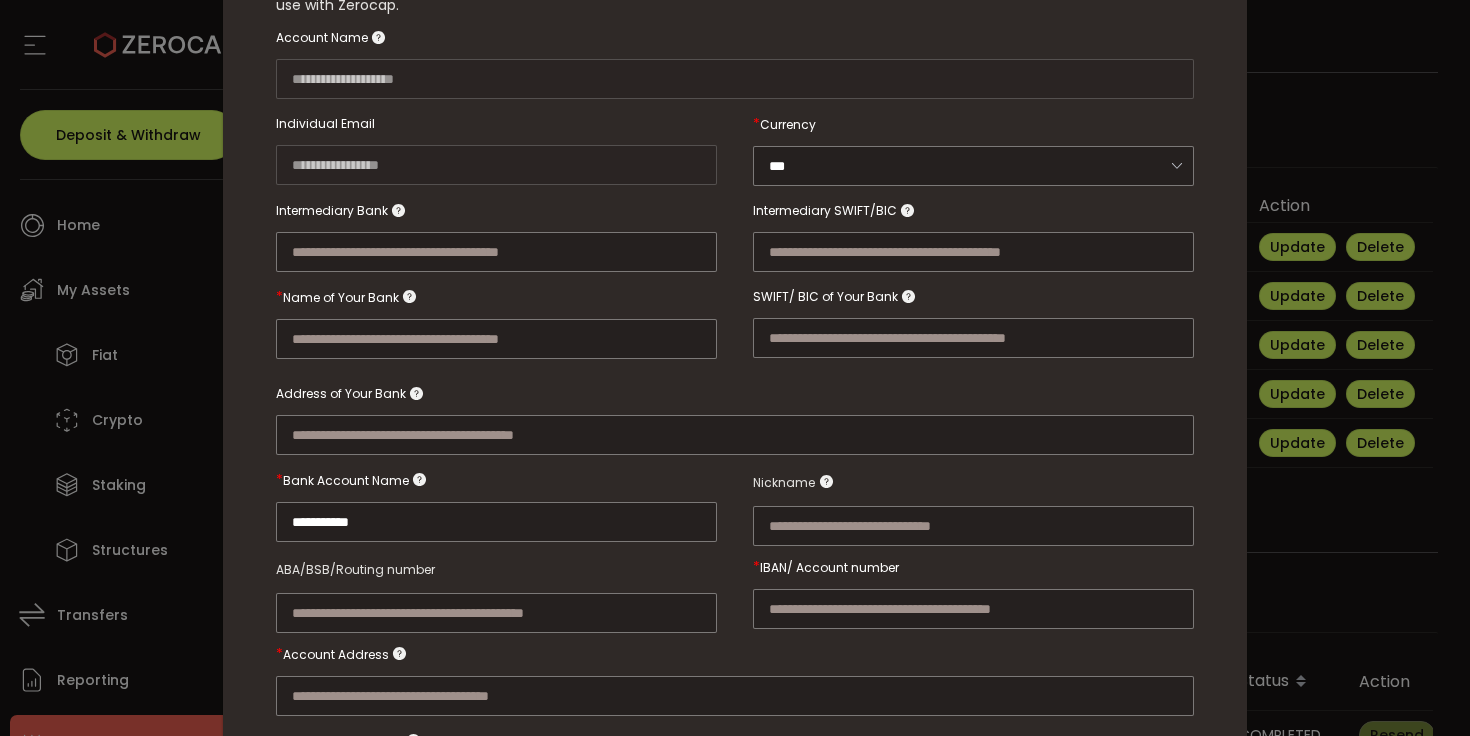 click on "*  Currency *** USD AUD GBP EUR CAD NZD" at bounding box center [973, 147] 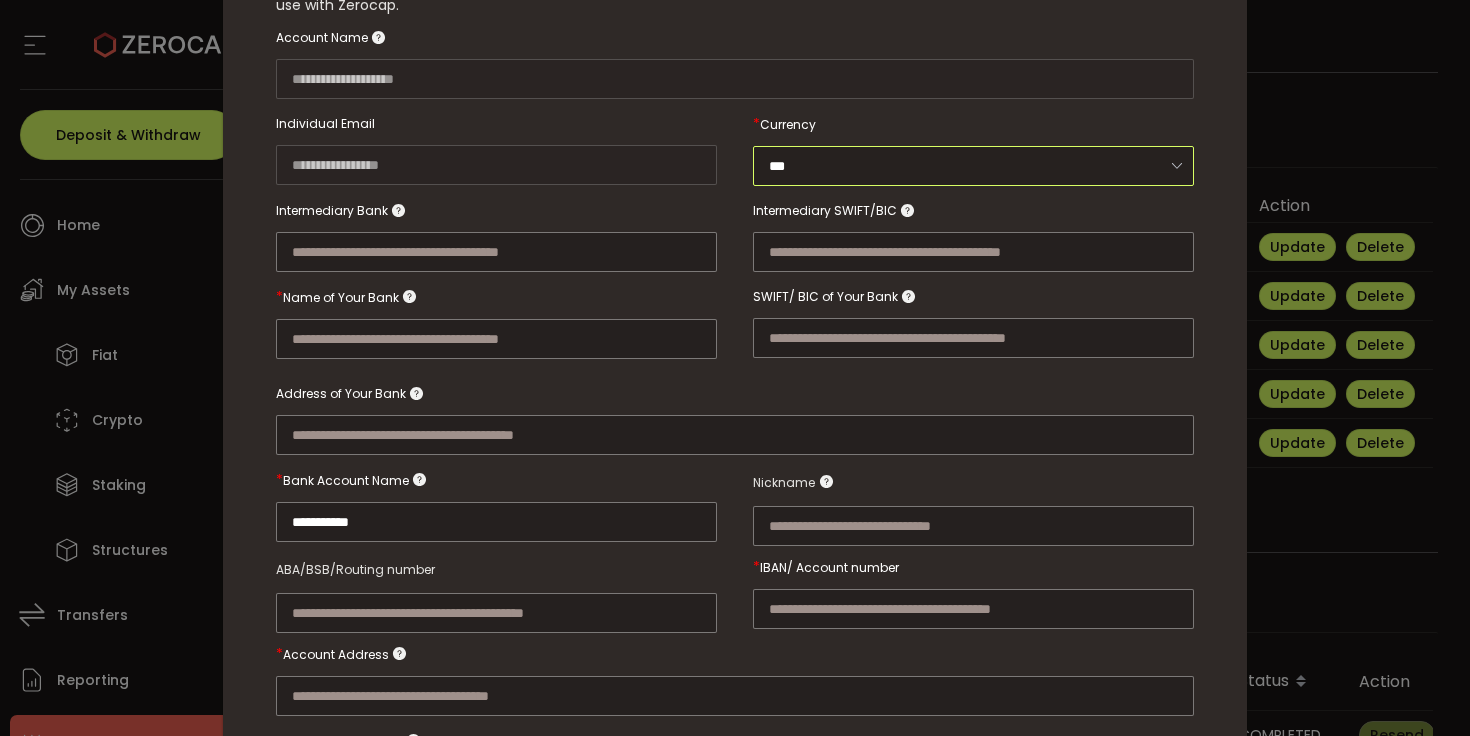 click on "***" at bounding box center [973, 166] 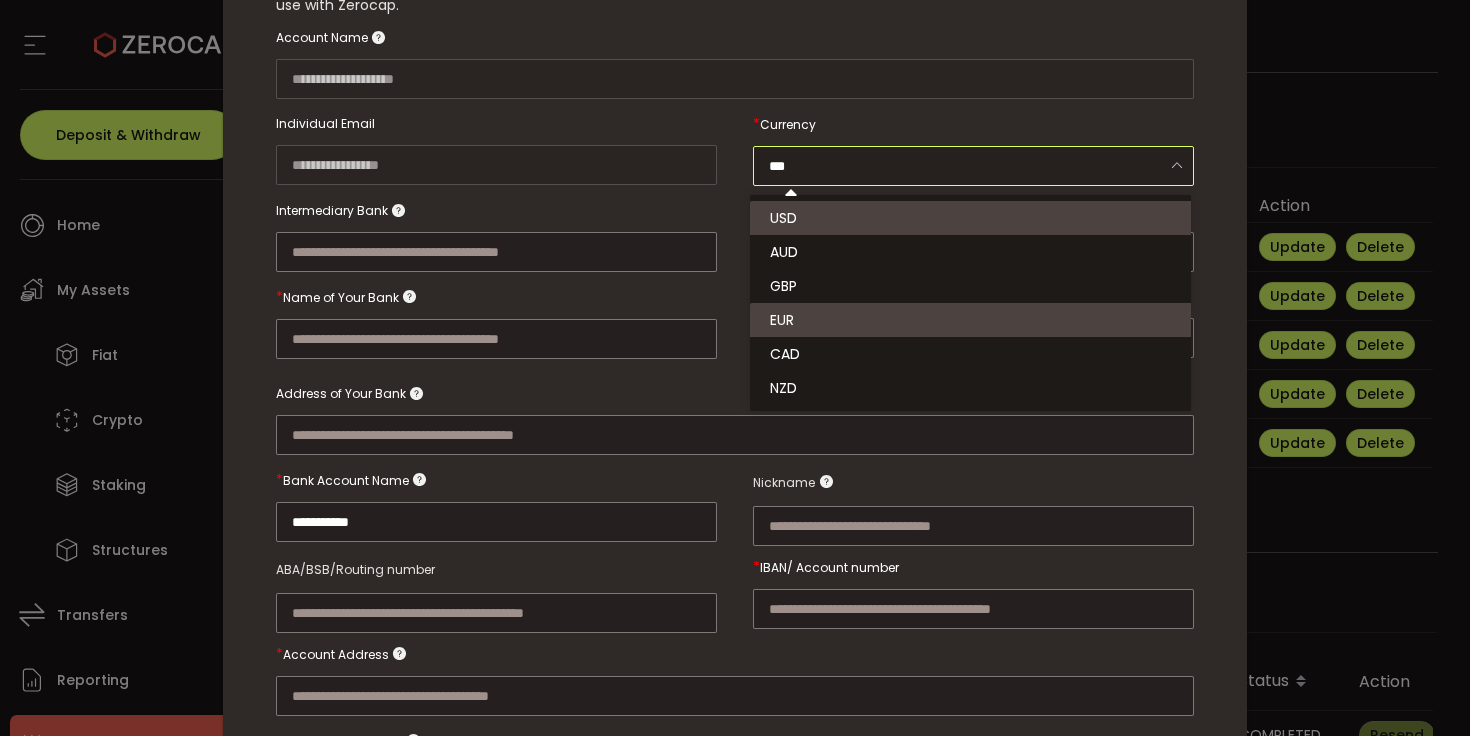 click on "EUR" at bounding box center (973, 320) 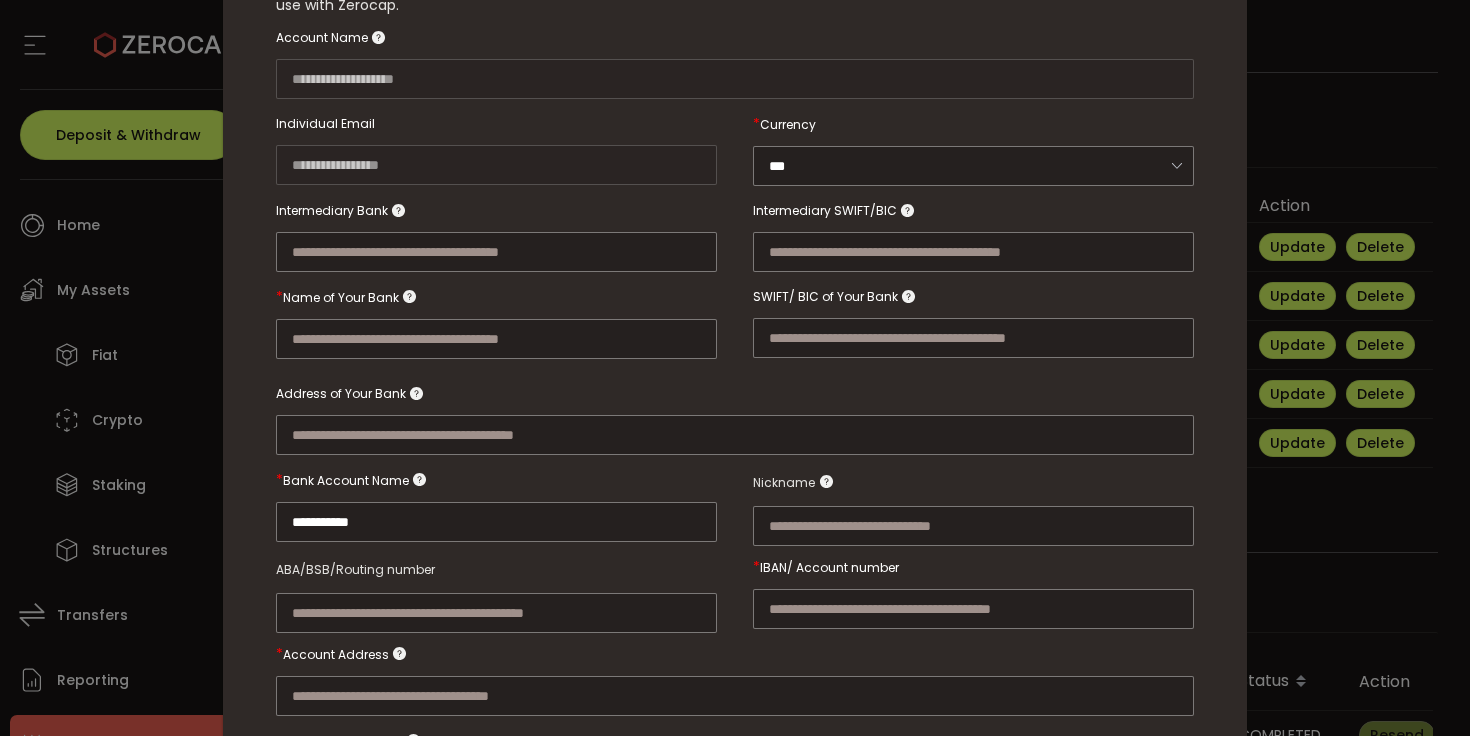 click on "**********" at bounding box center [735, 427] 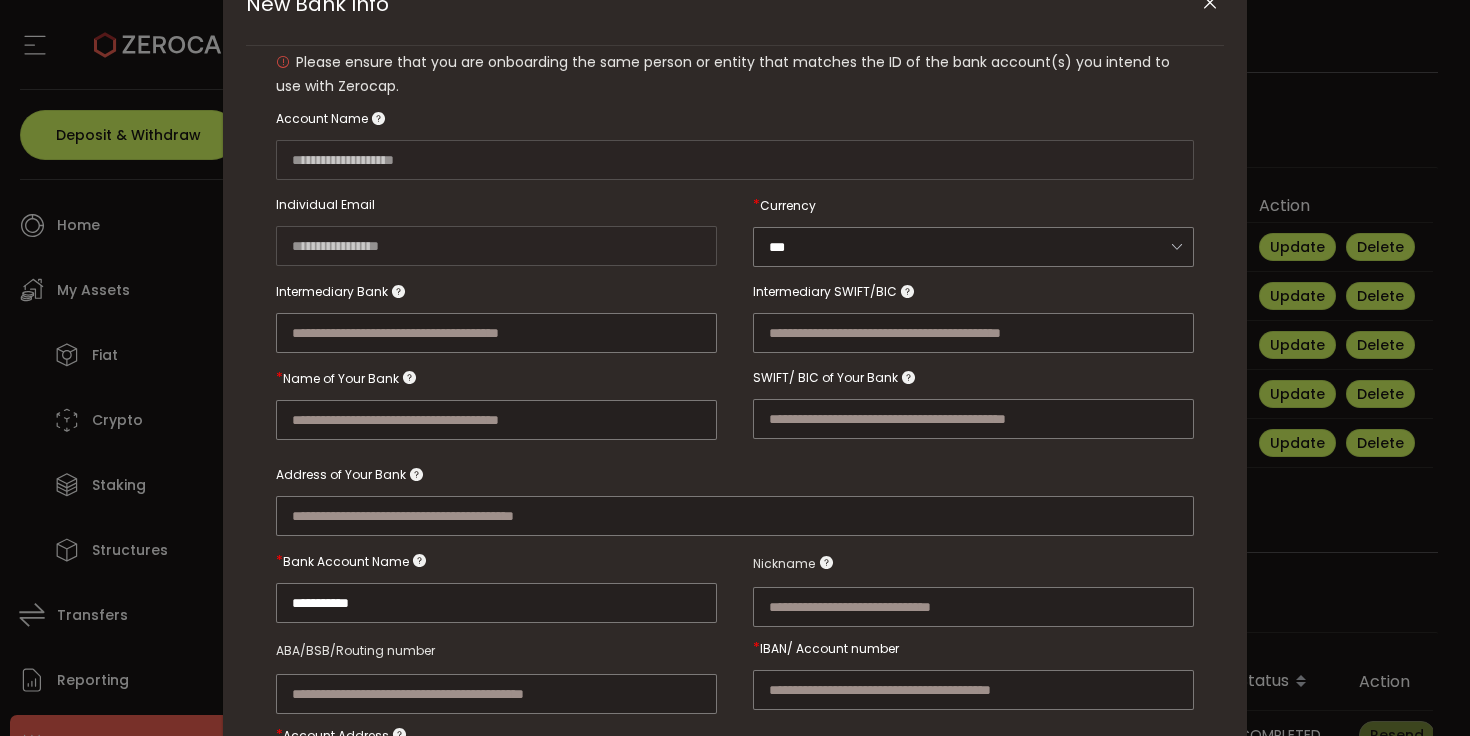 scroll, scrollTop: 145, scrollLeft: 0, axis: vertical 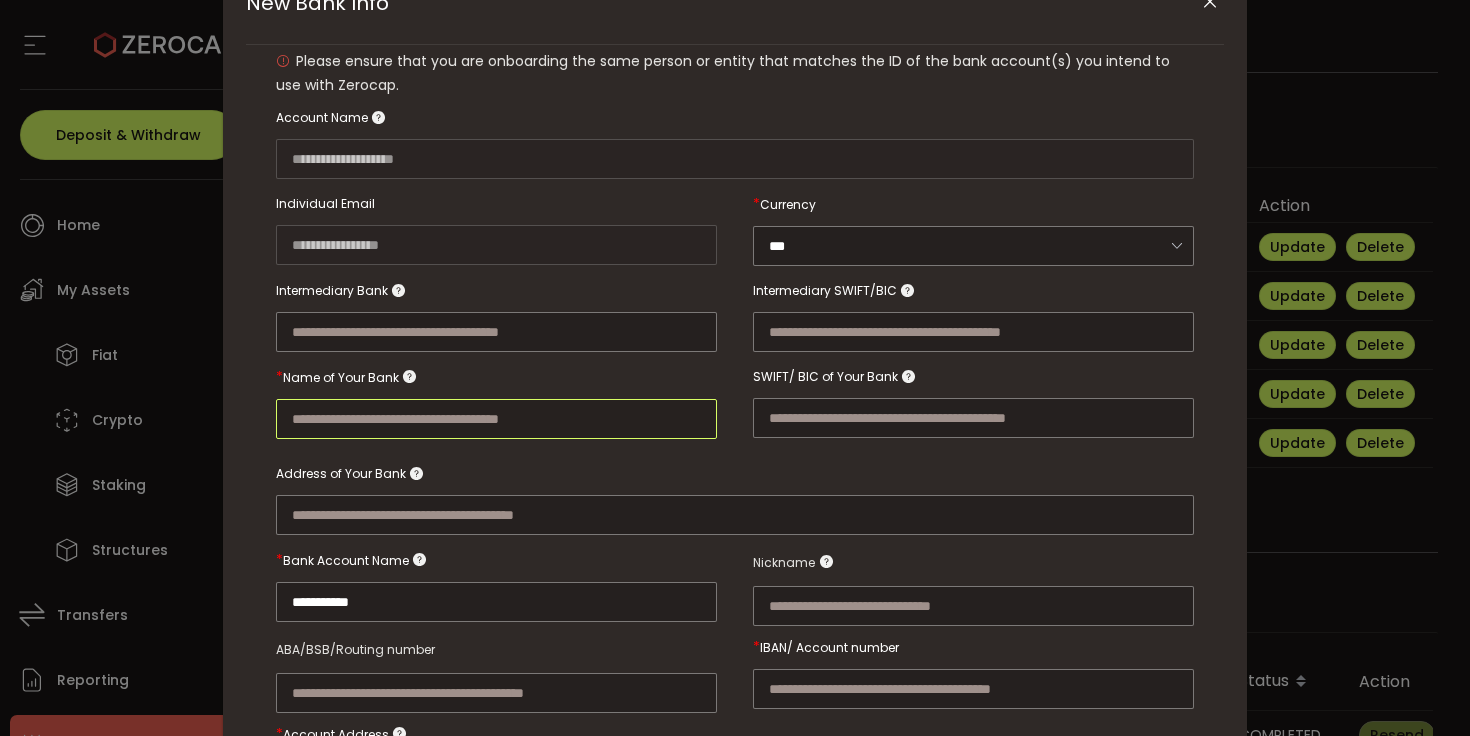 click at bounding box center (496, 419) 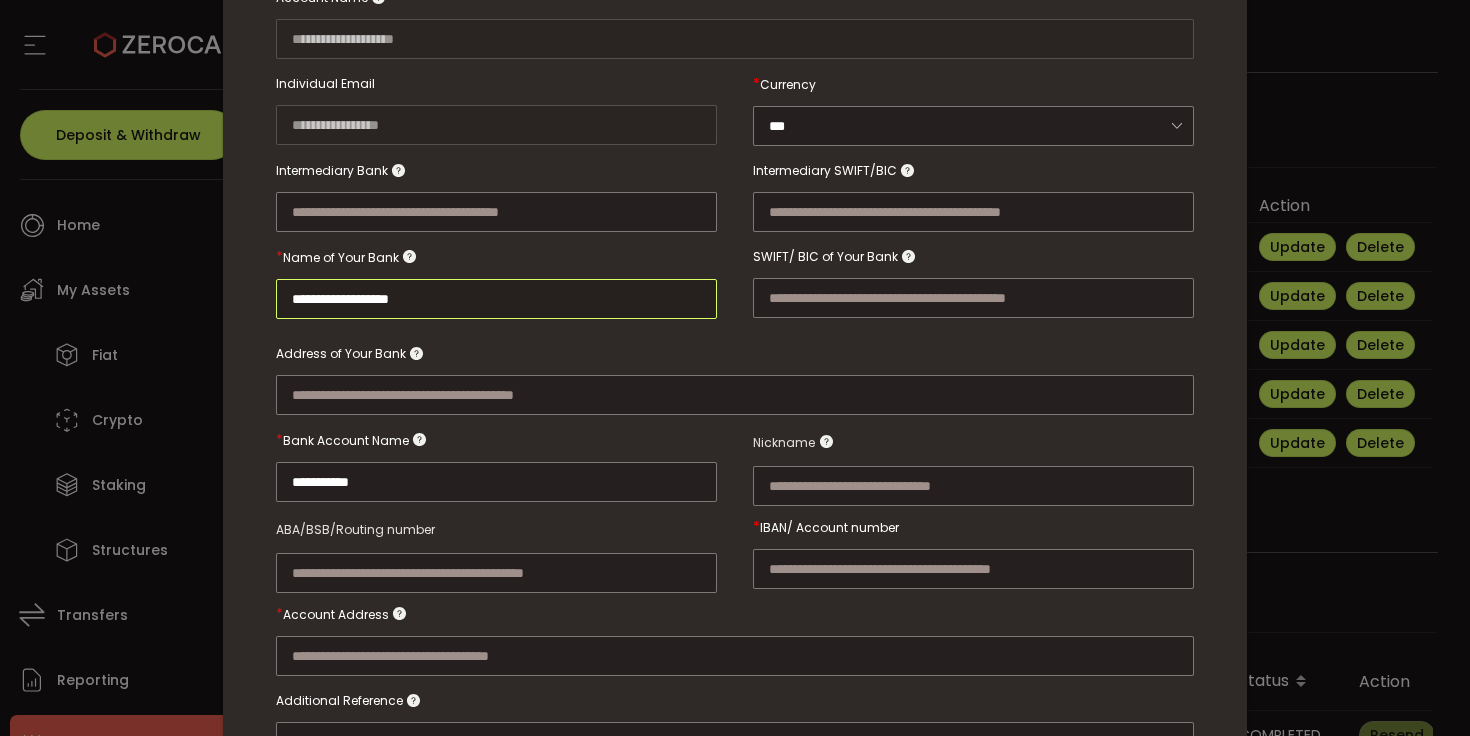 scroll, scrollTop: 264, scrollLeft: 0, axis: vertical 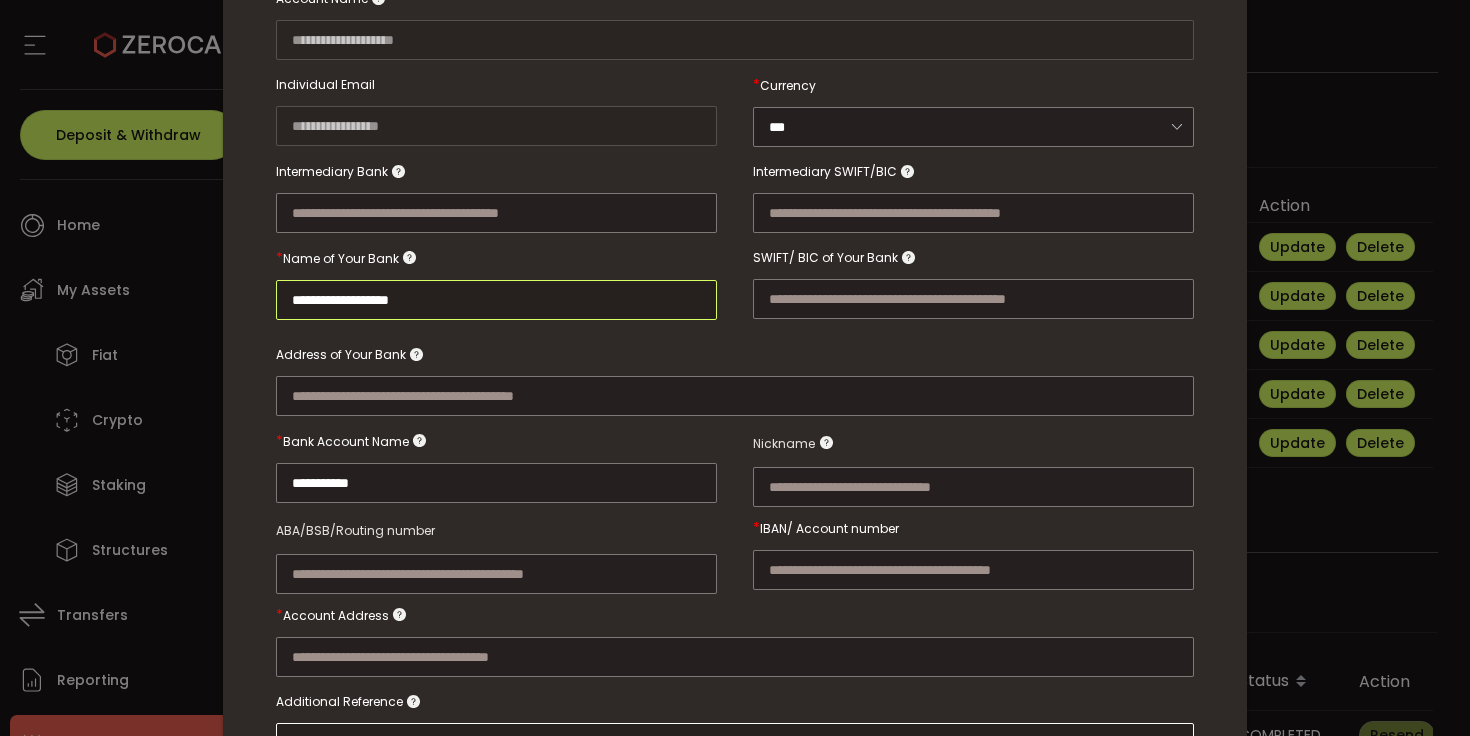 type on "**********" 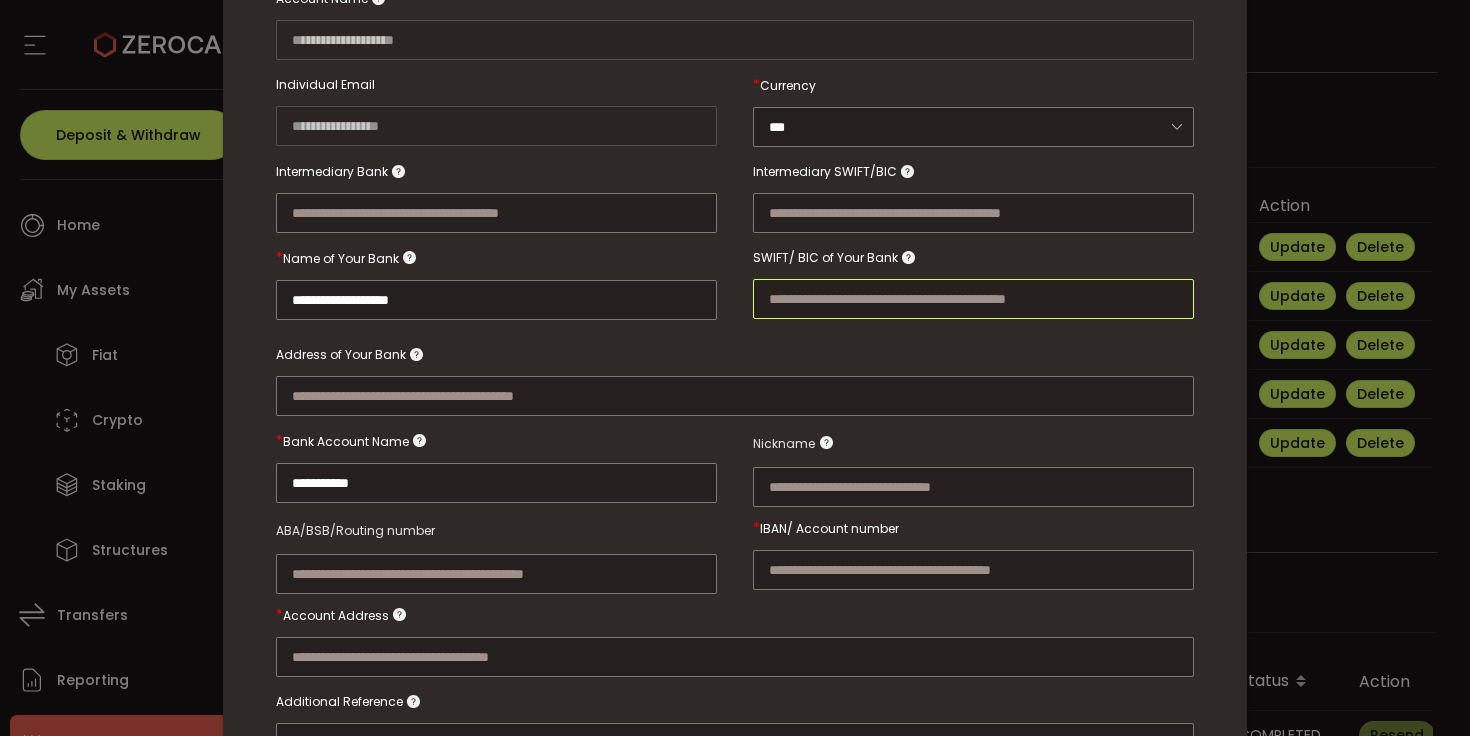 click at bounding box center [973, 299] 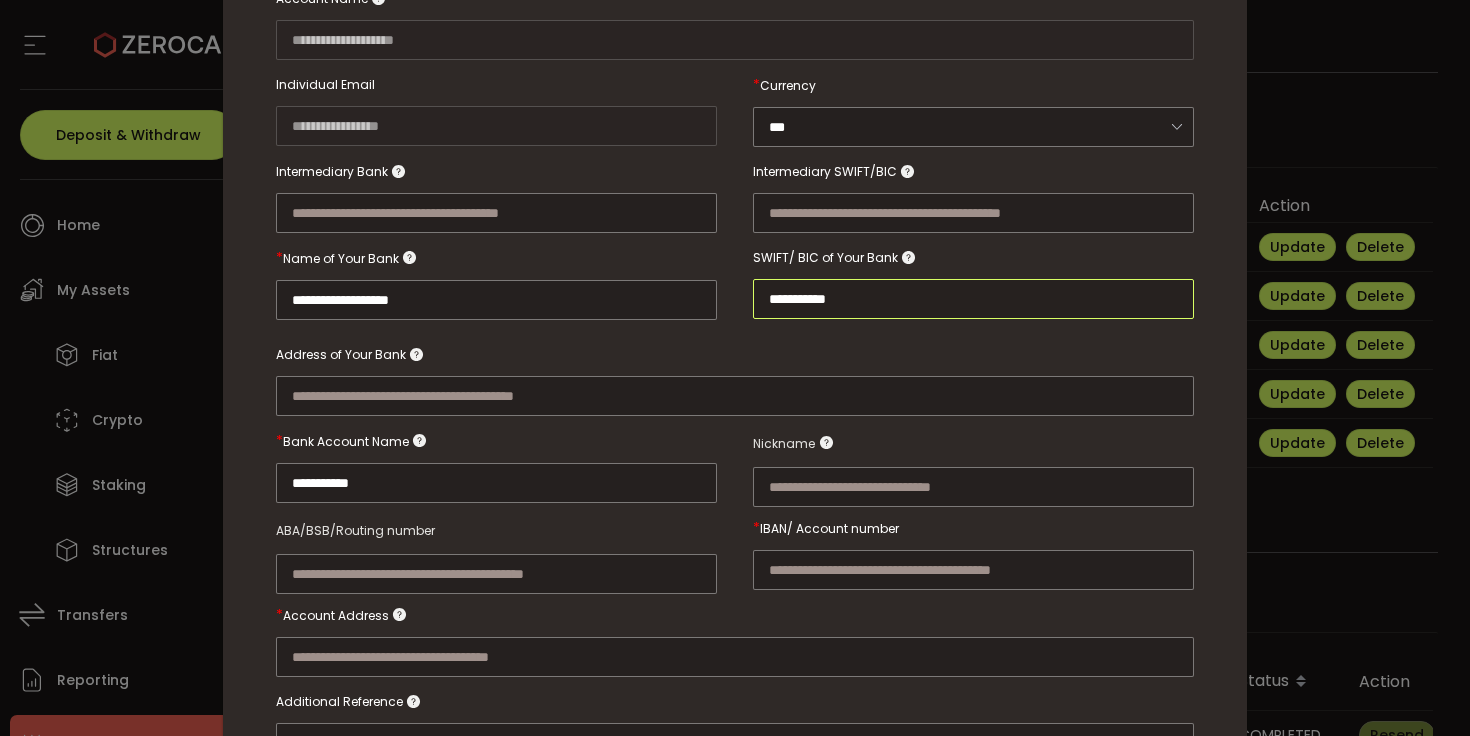 type on "**********" 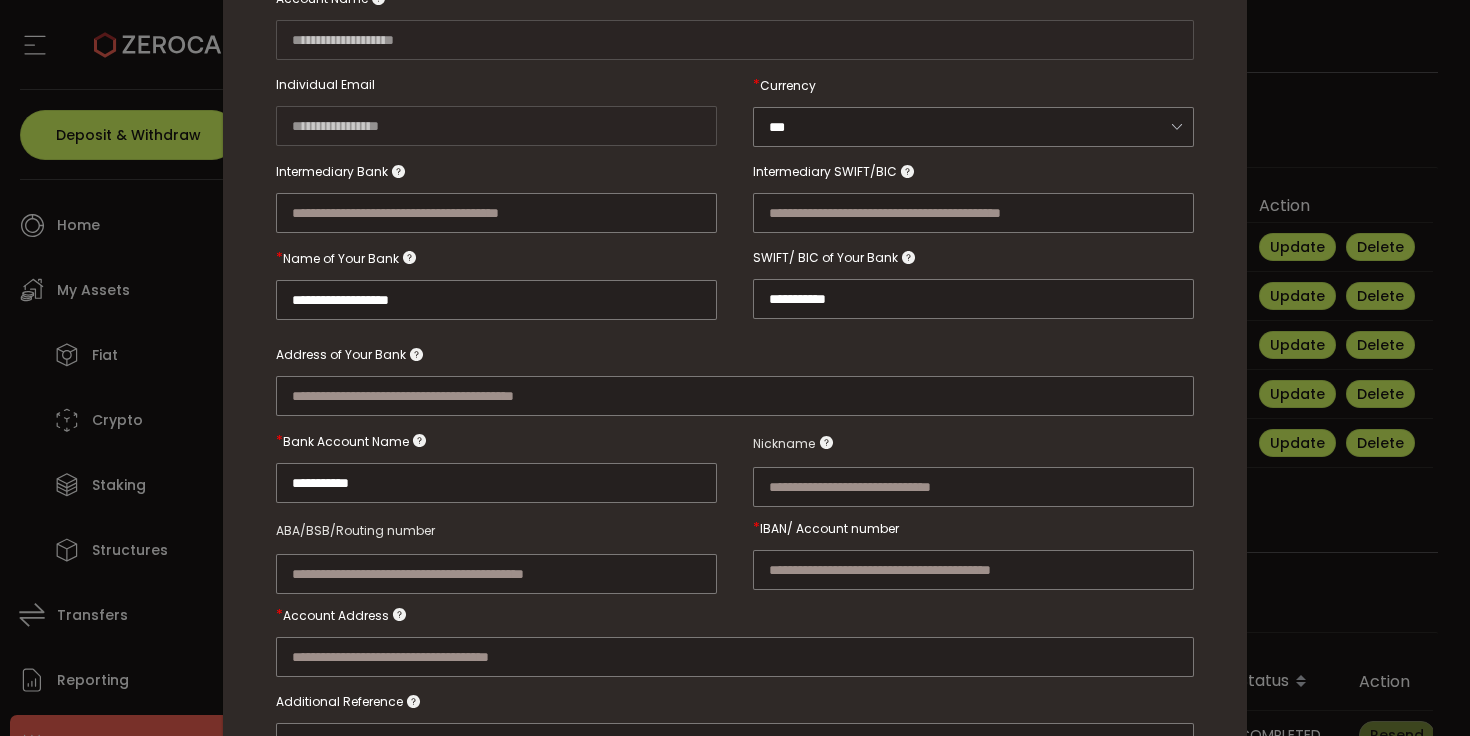 click at bounding box center [735, 375] 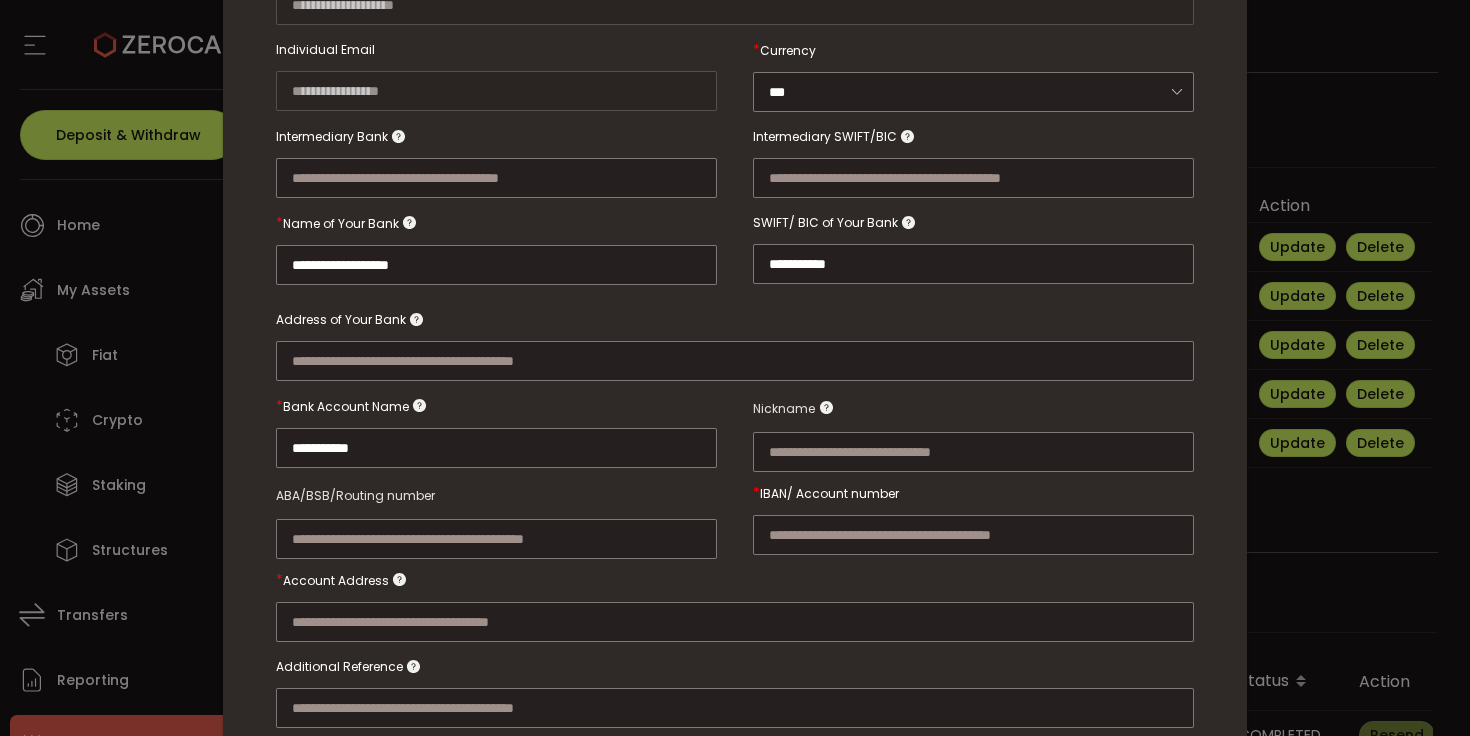 scroll, scrollTop: 298, scrollLeft: 0, axis: vertical 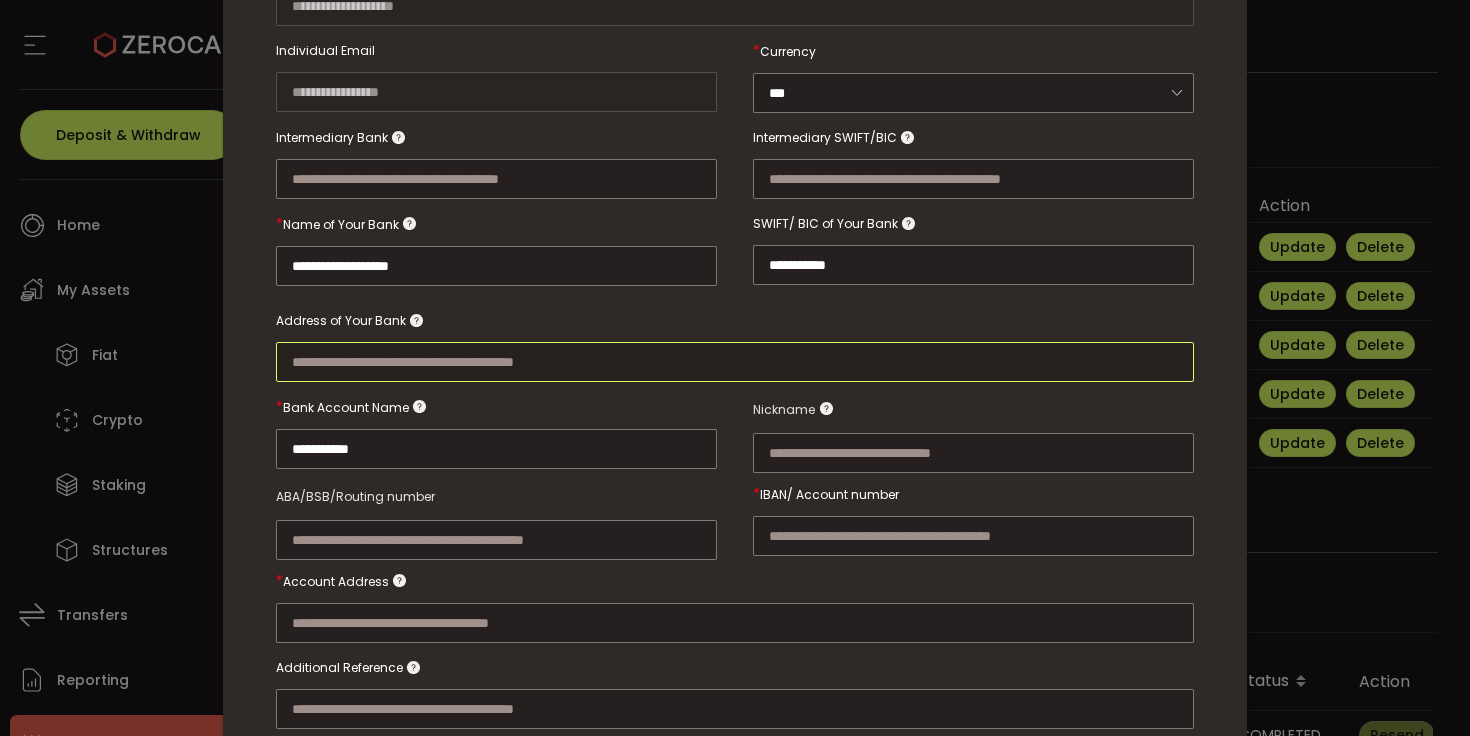 click at bounding box center (735, 362) 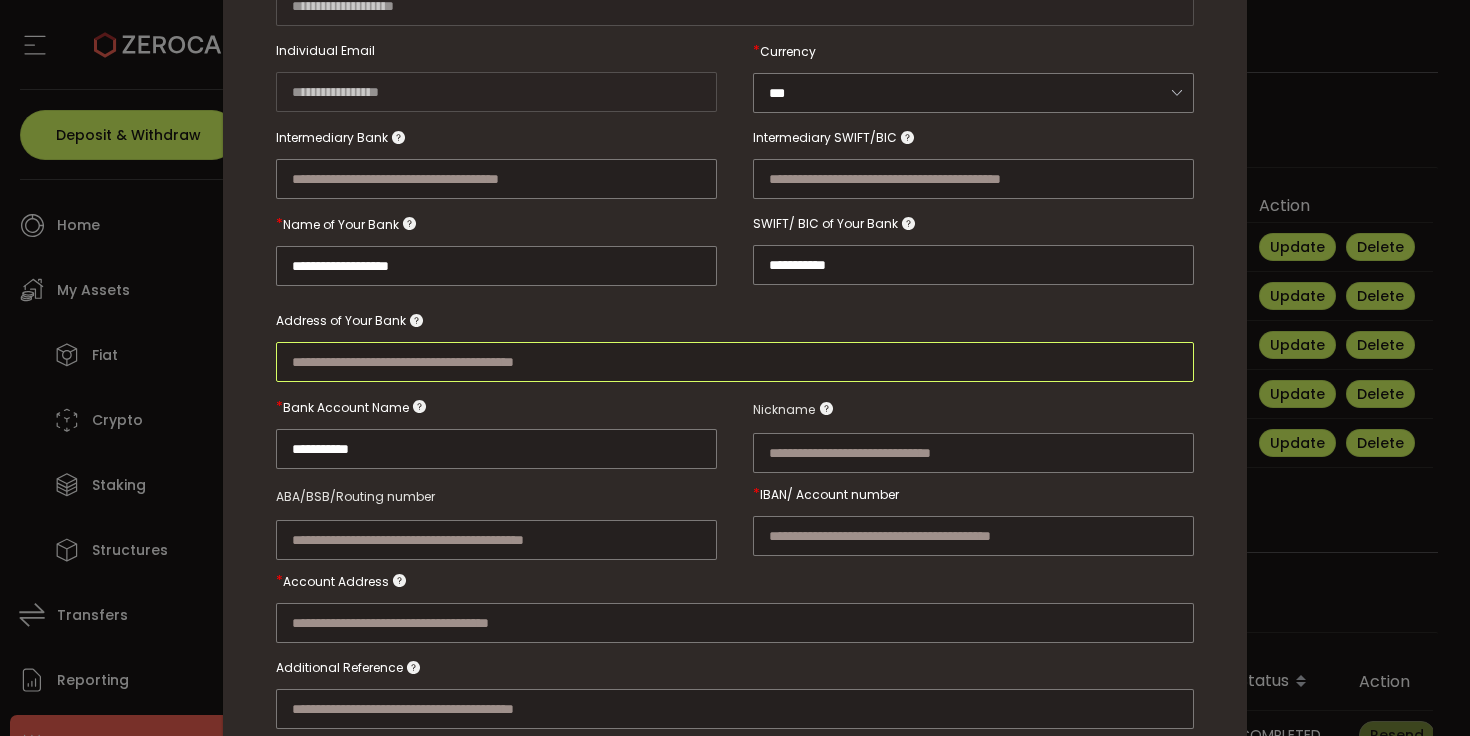 paste on "**********" 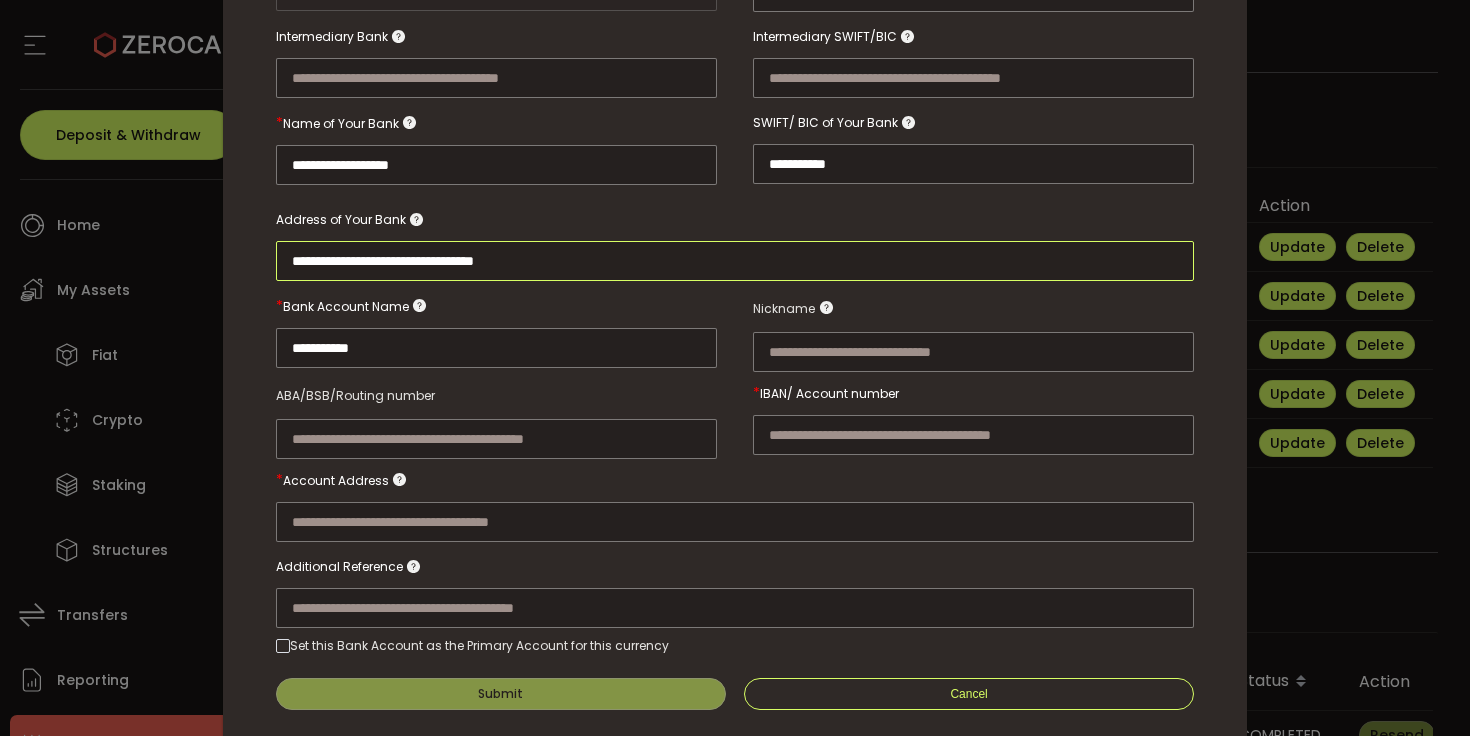 scroll, scrollTop: 457, scrollLeft: 0, axis: vertical 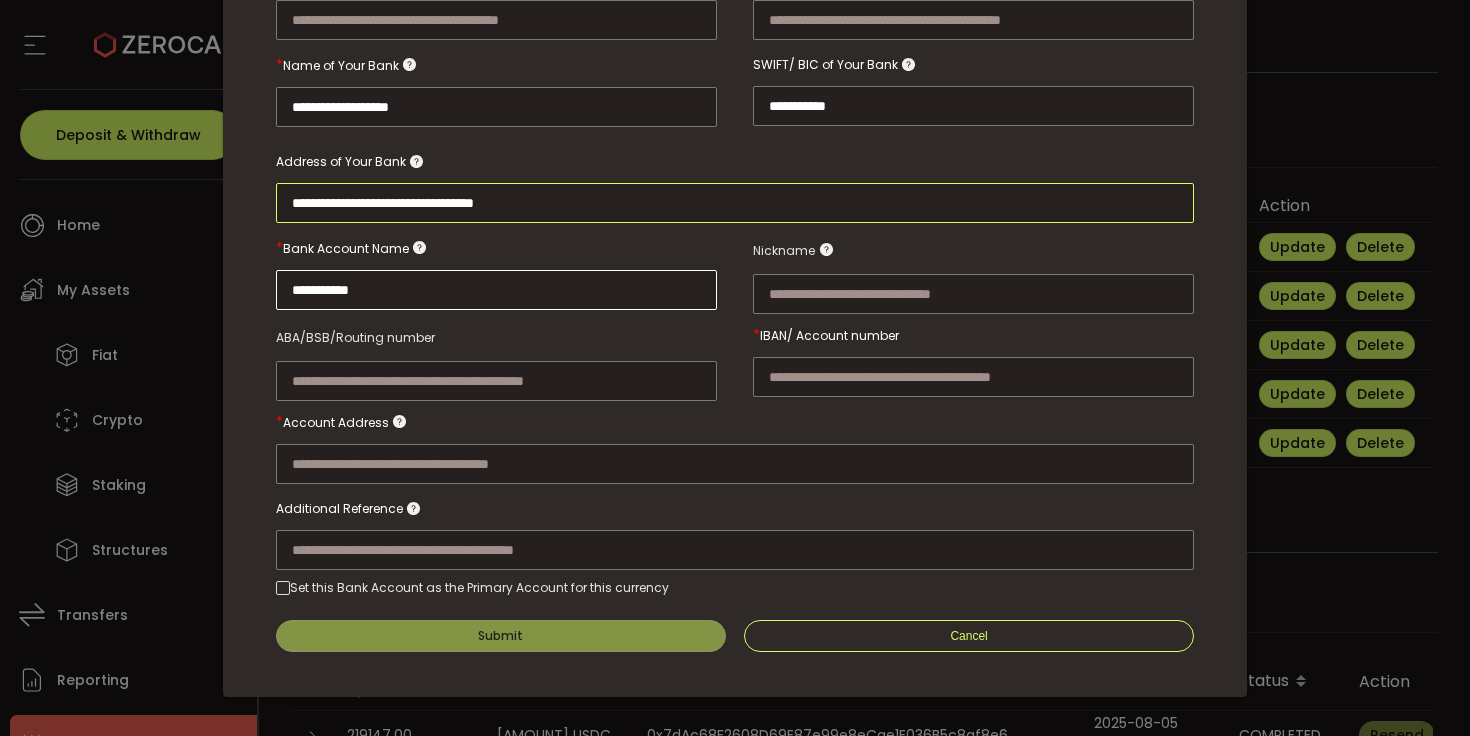 type on "**********" 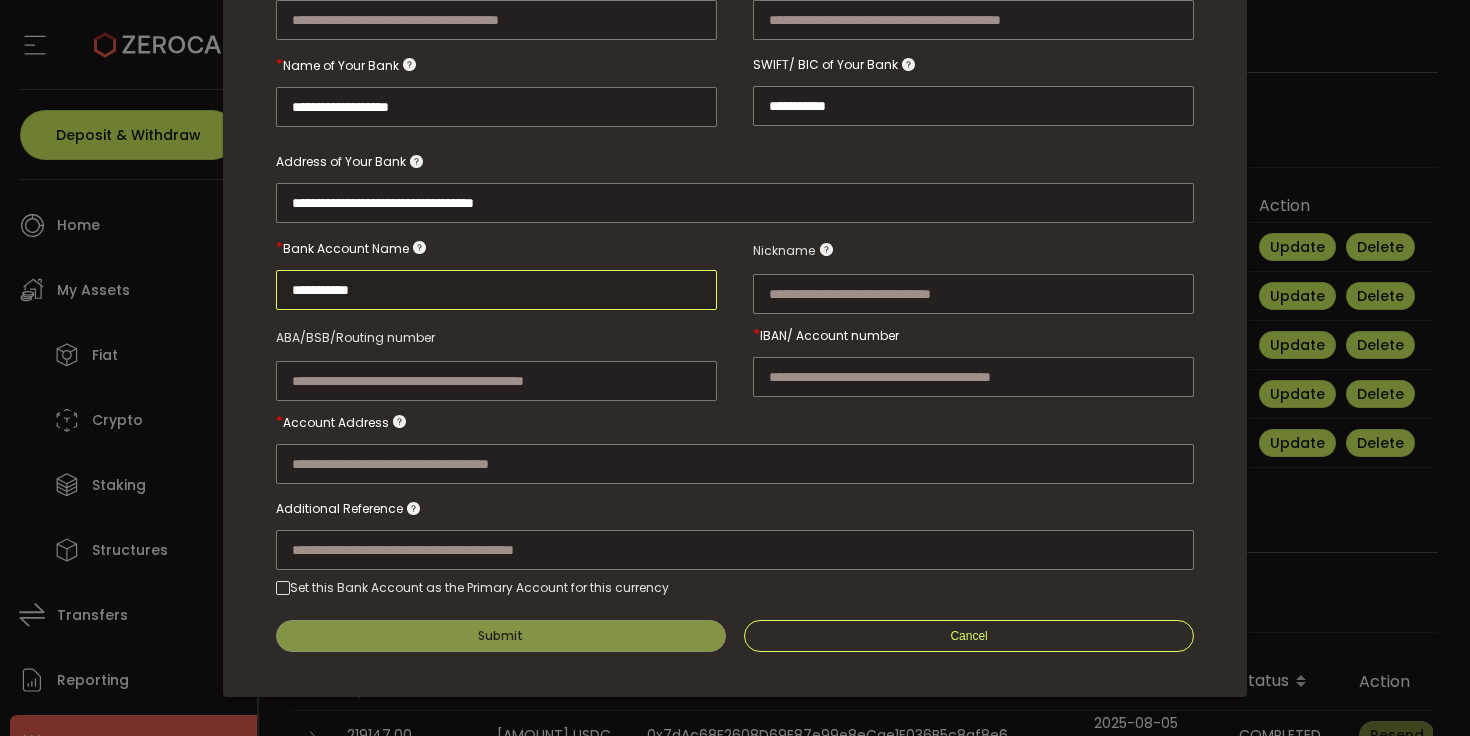 click on "**********" at bounding box center (496, 290) 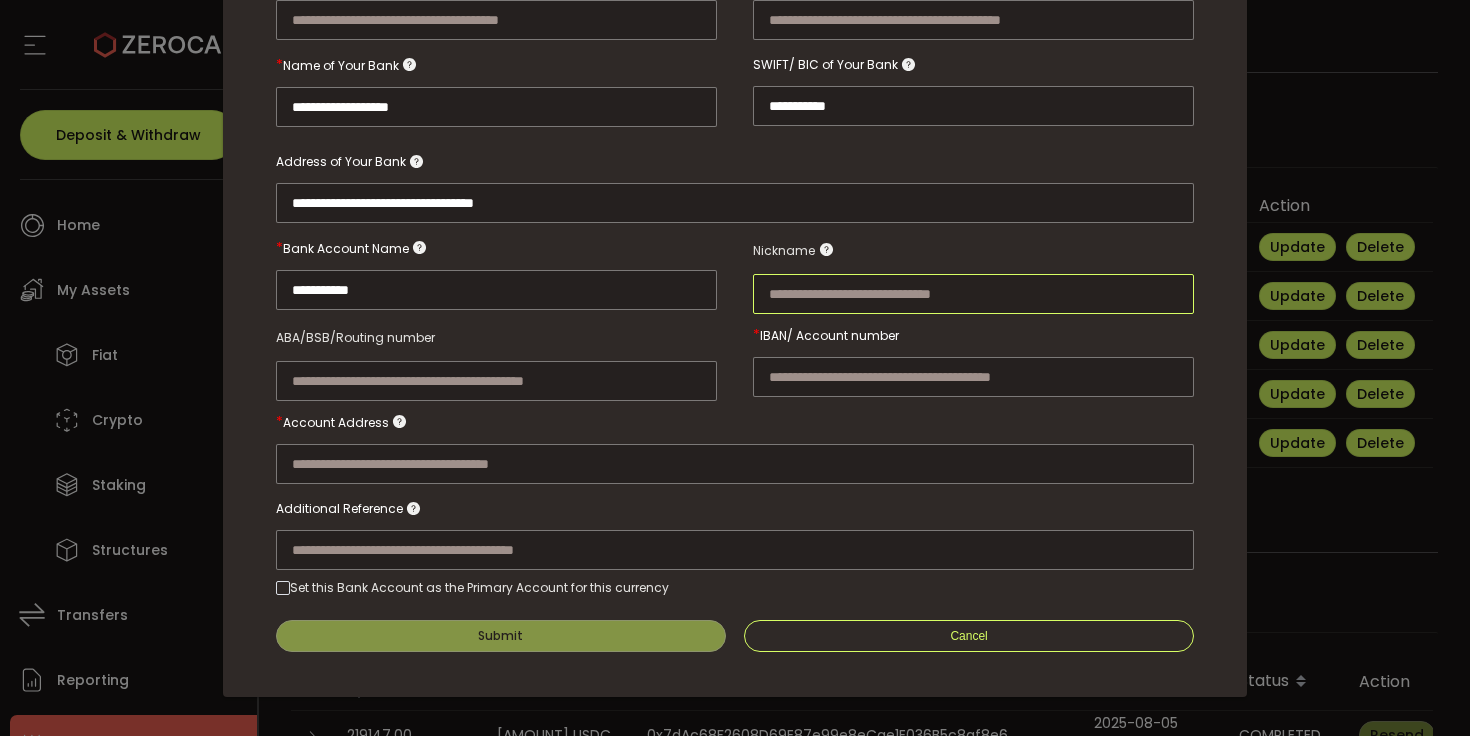 click at bounding box center [973, 294] 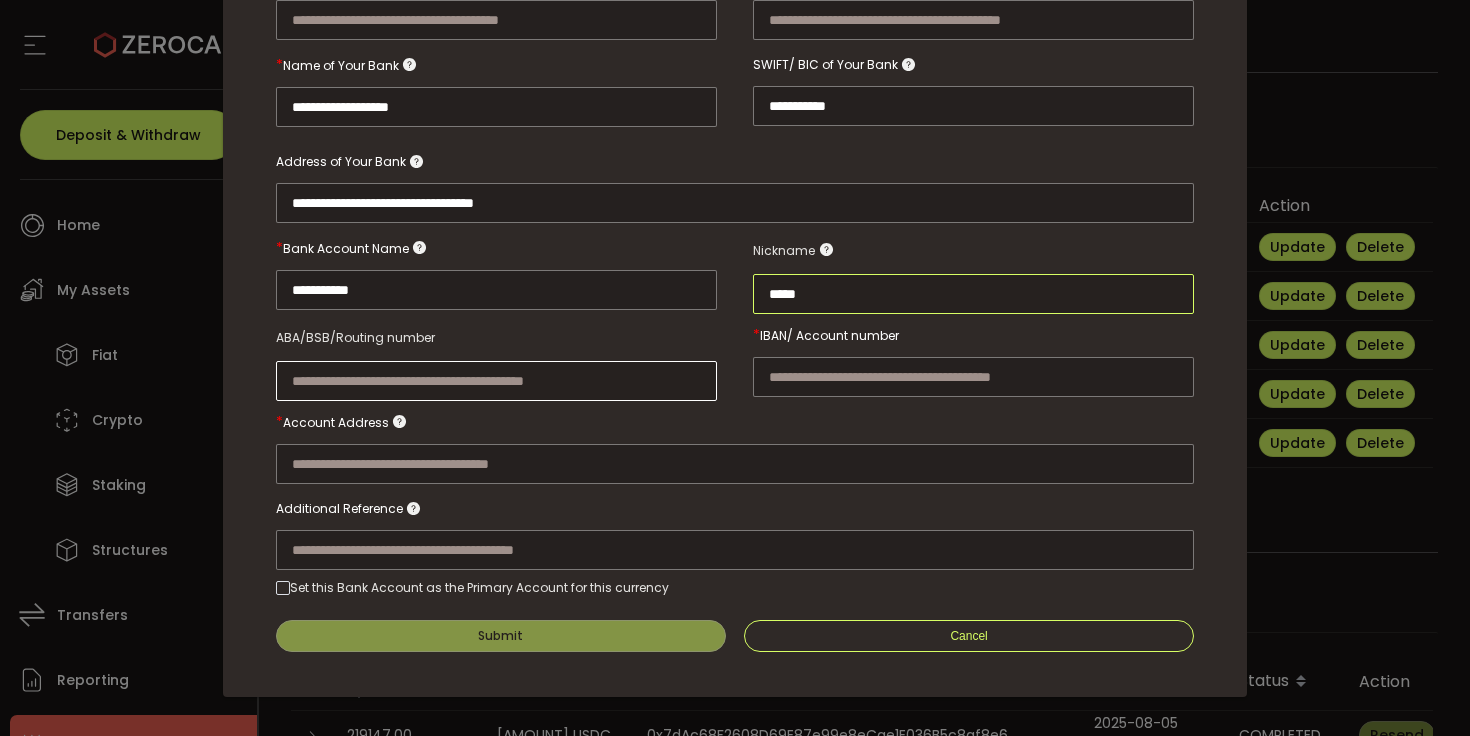 type on "*****" 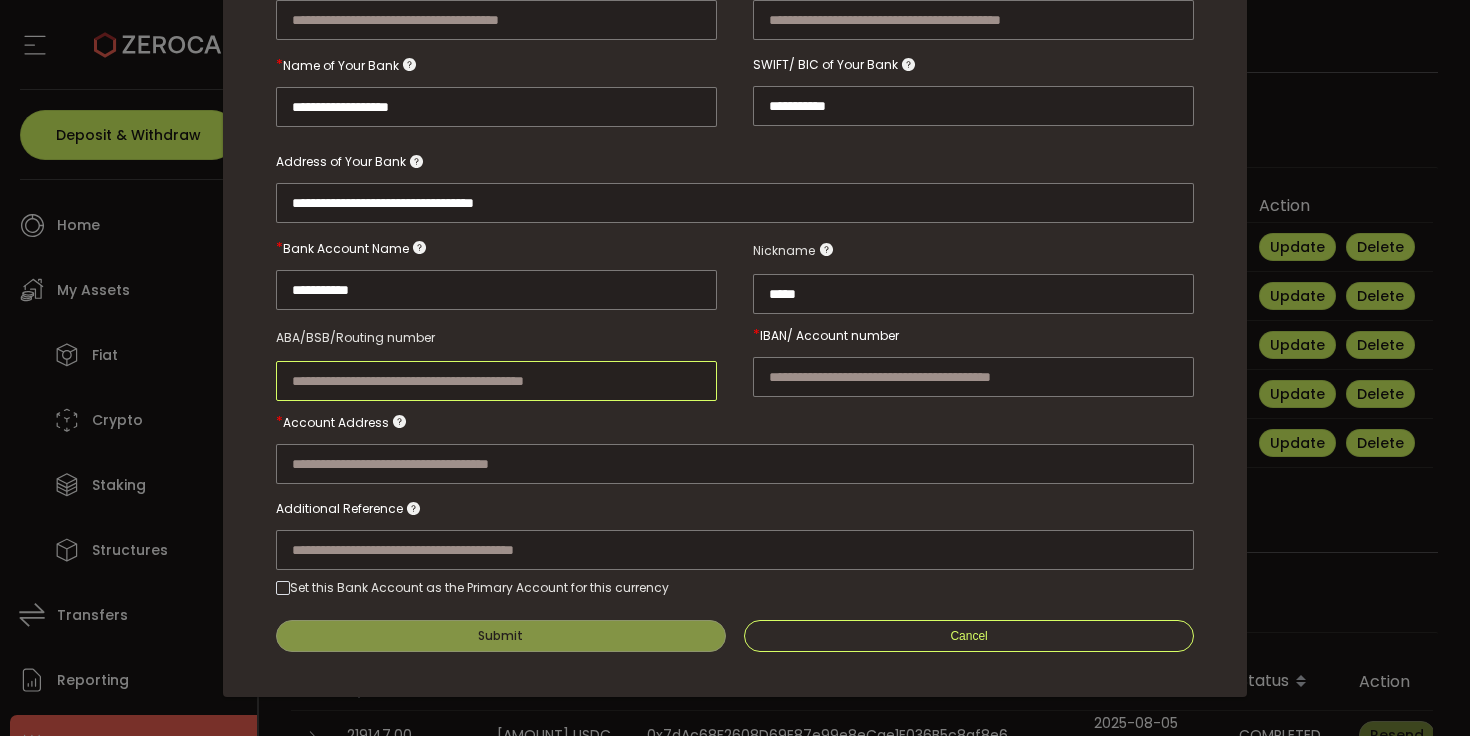click at bounding box center [496, 381] 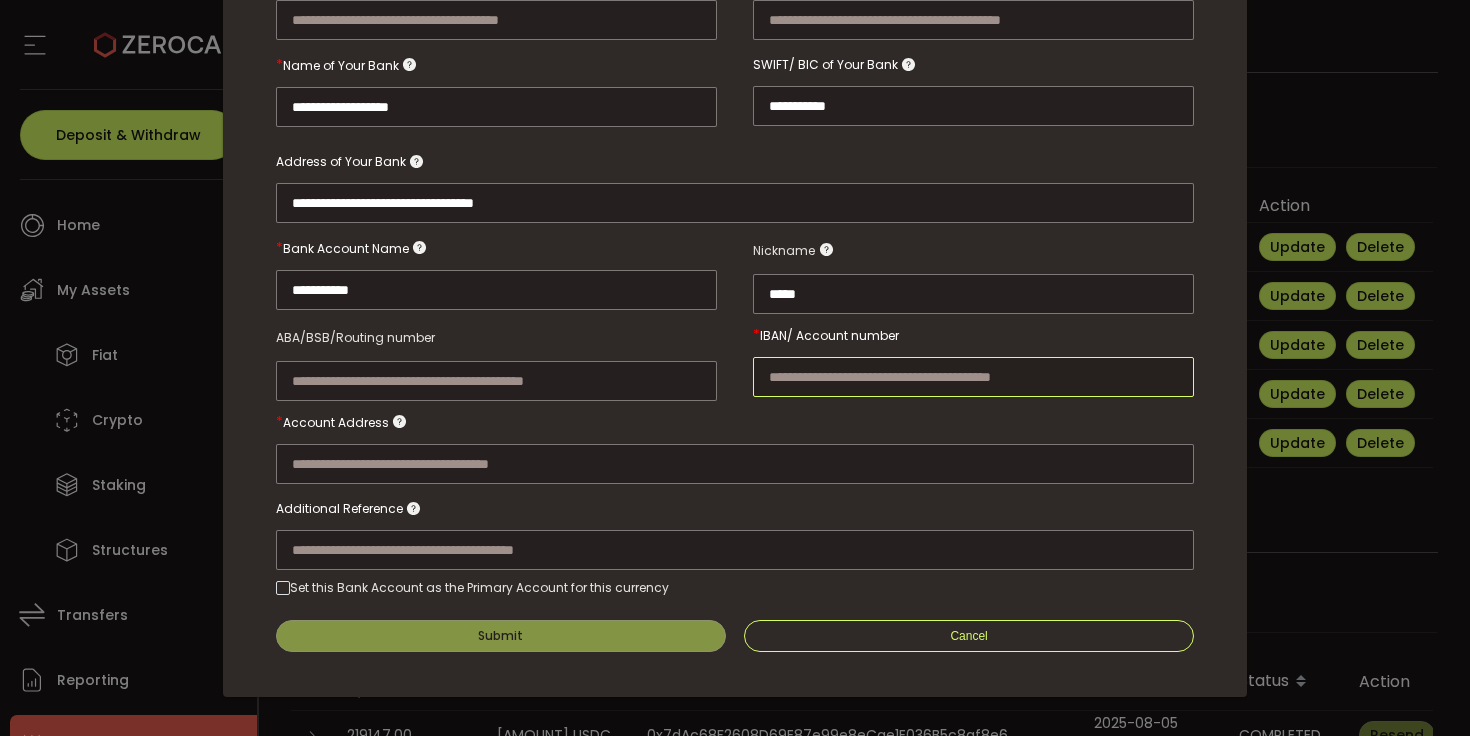 click at bounding box center [973, 377] 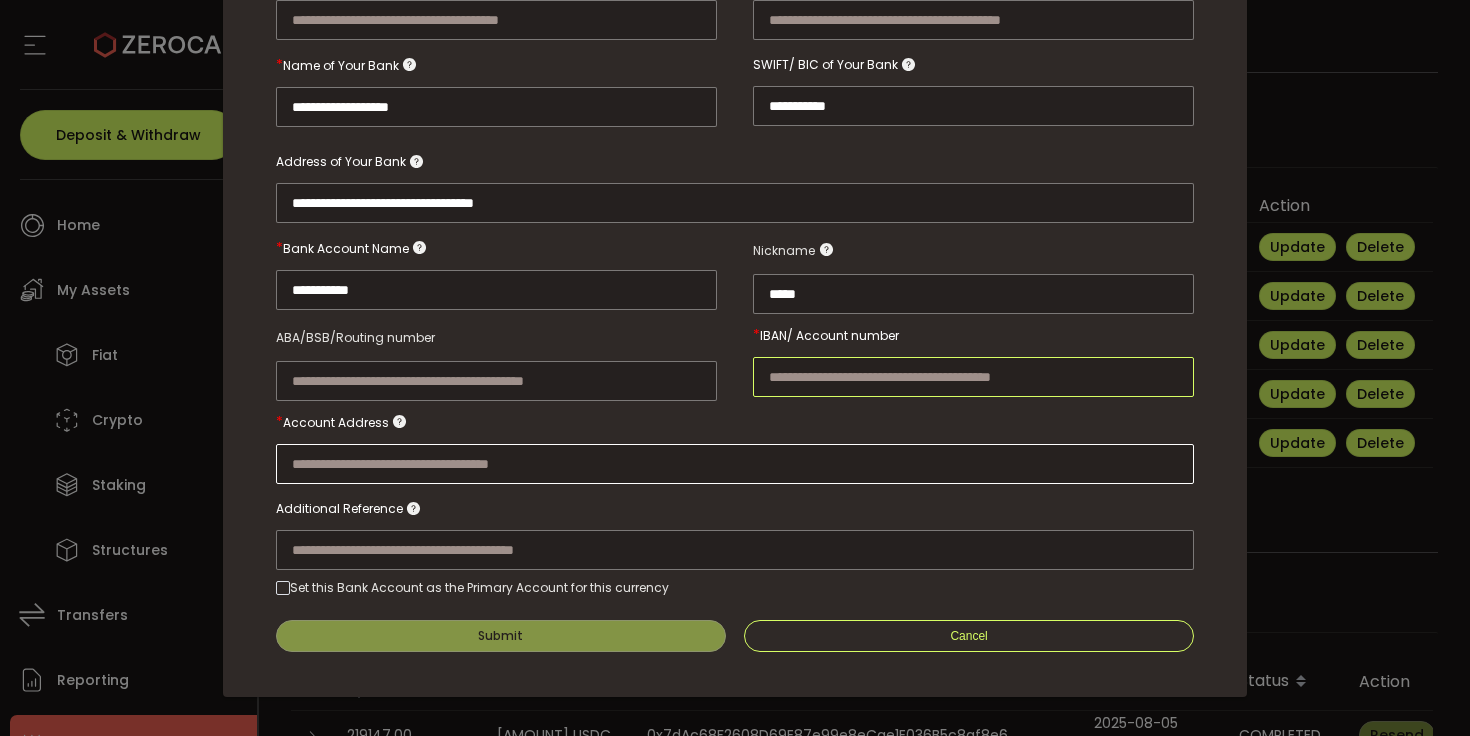 paste on "**********" 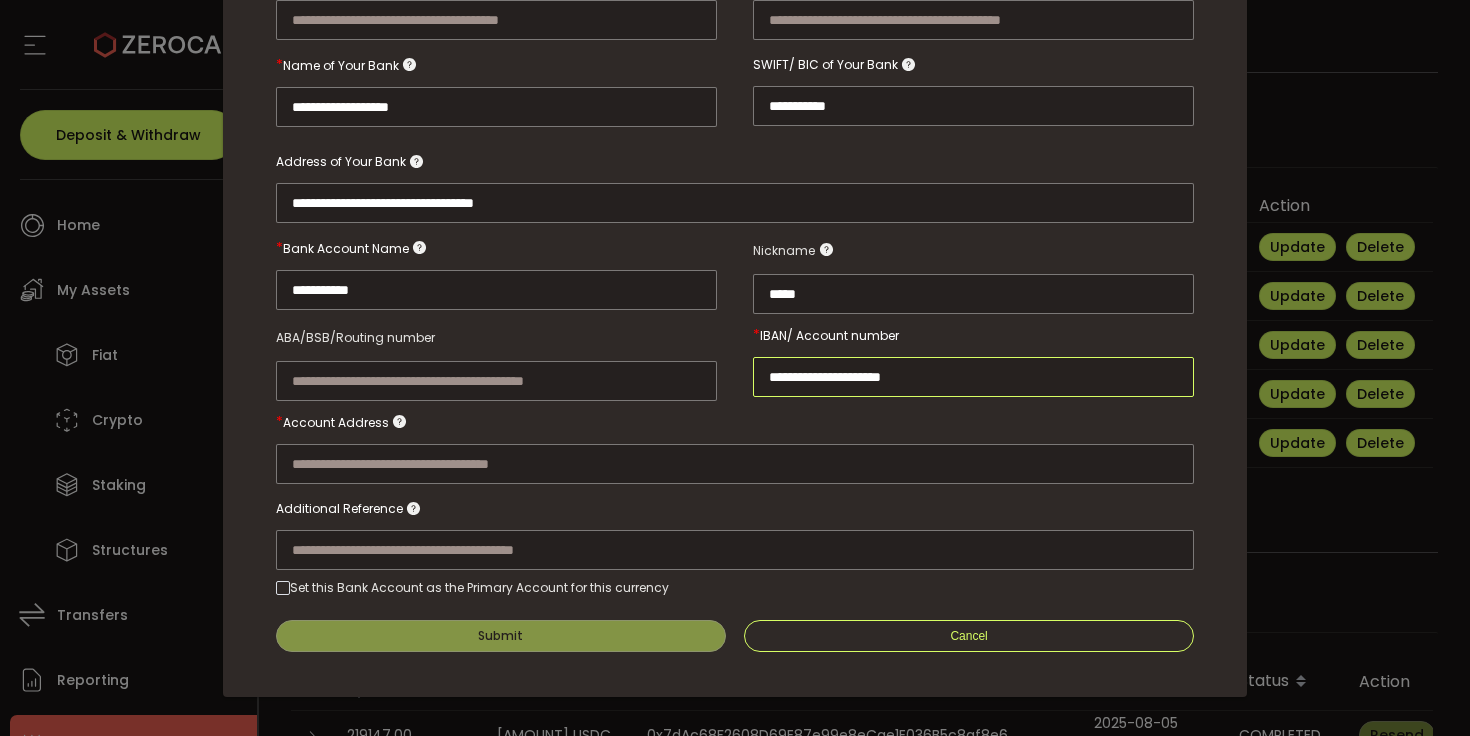 type on "**********" 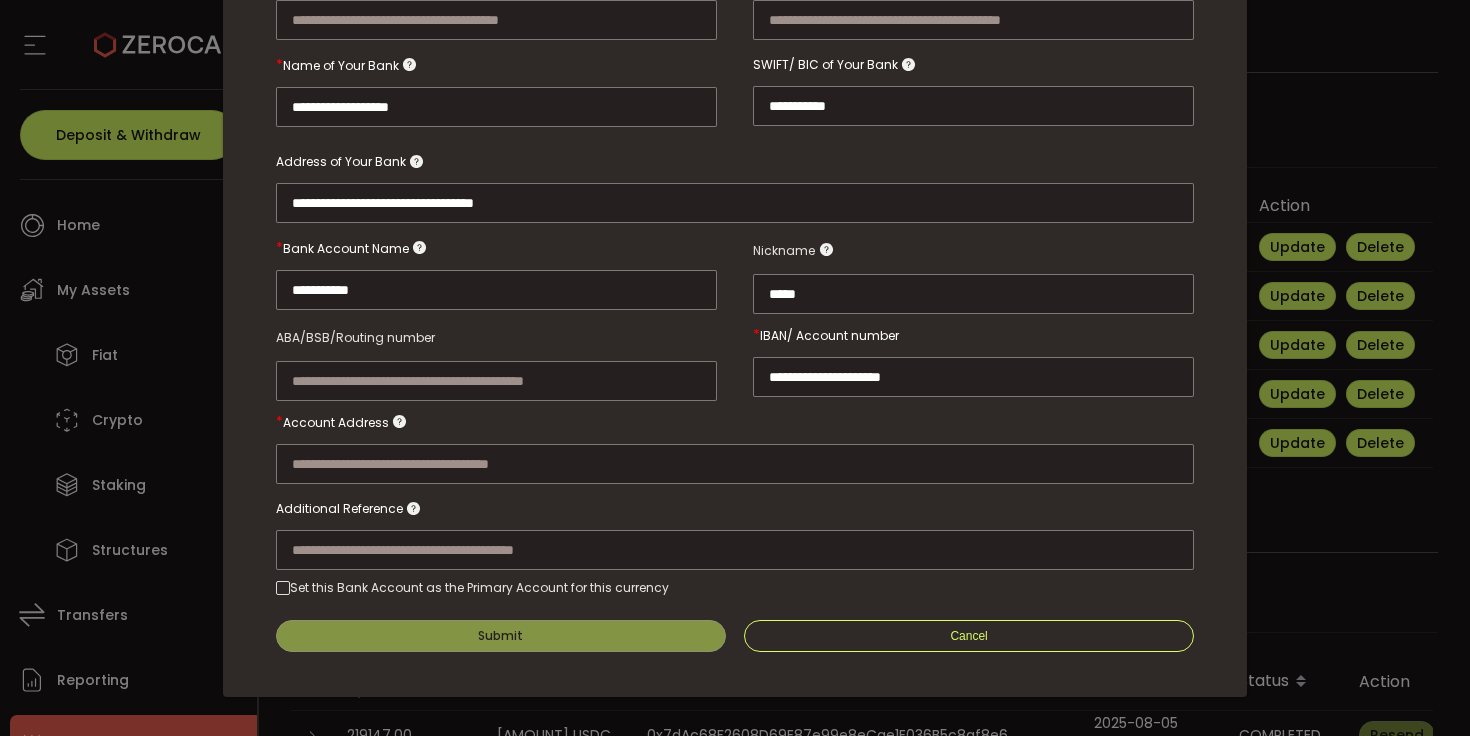 click at bounding box center (735, 443) 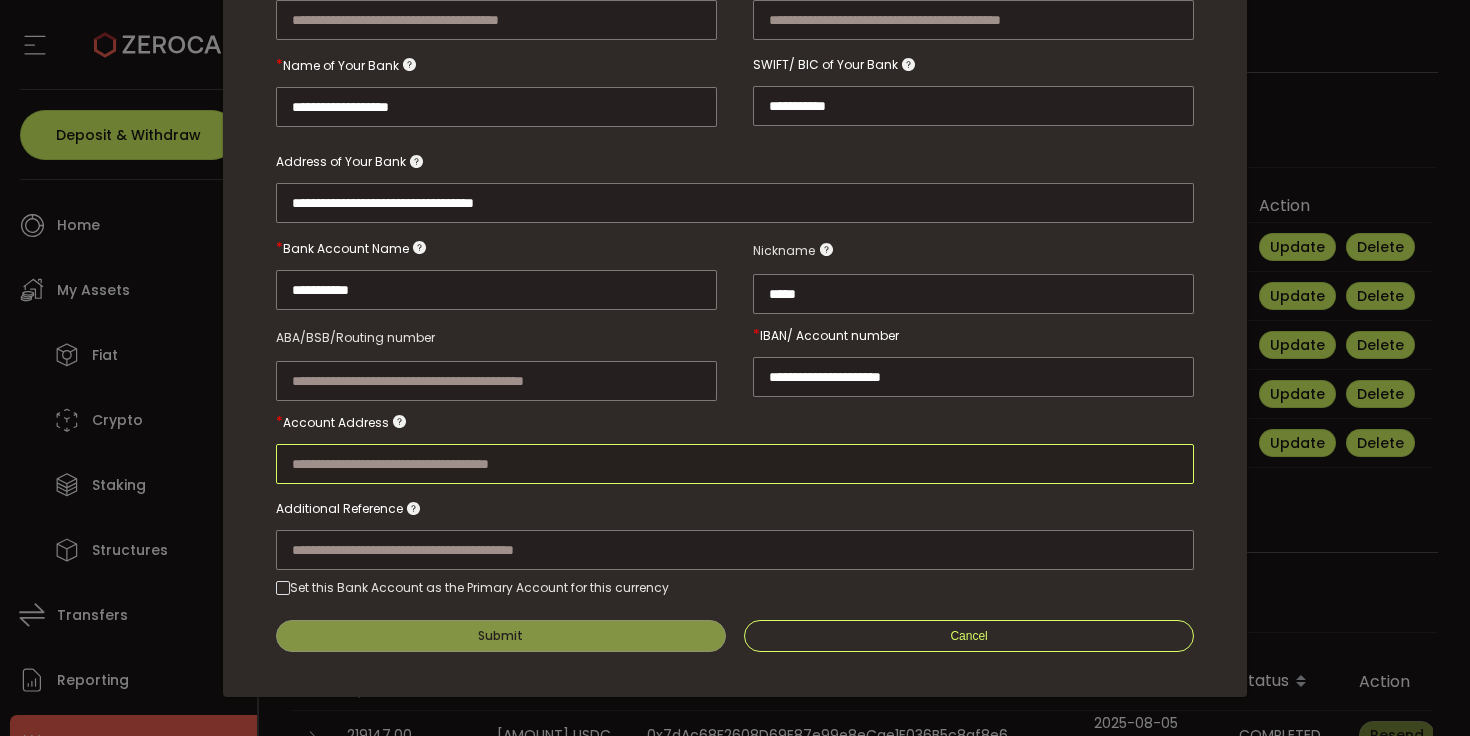 click at bounding box center [735, 464] 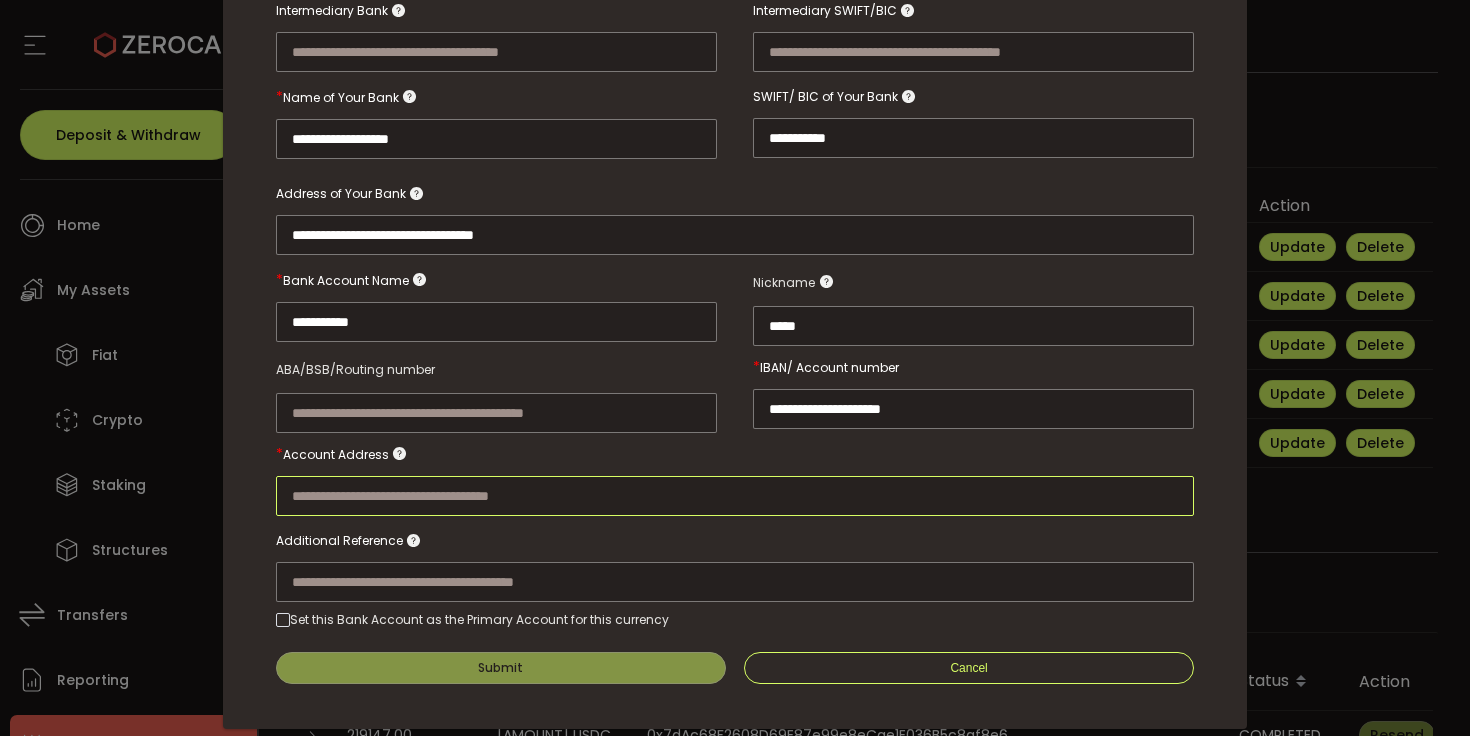 scroll, scrollTop: 425, scrollLeft: 0, axis: vertical 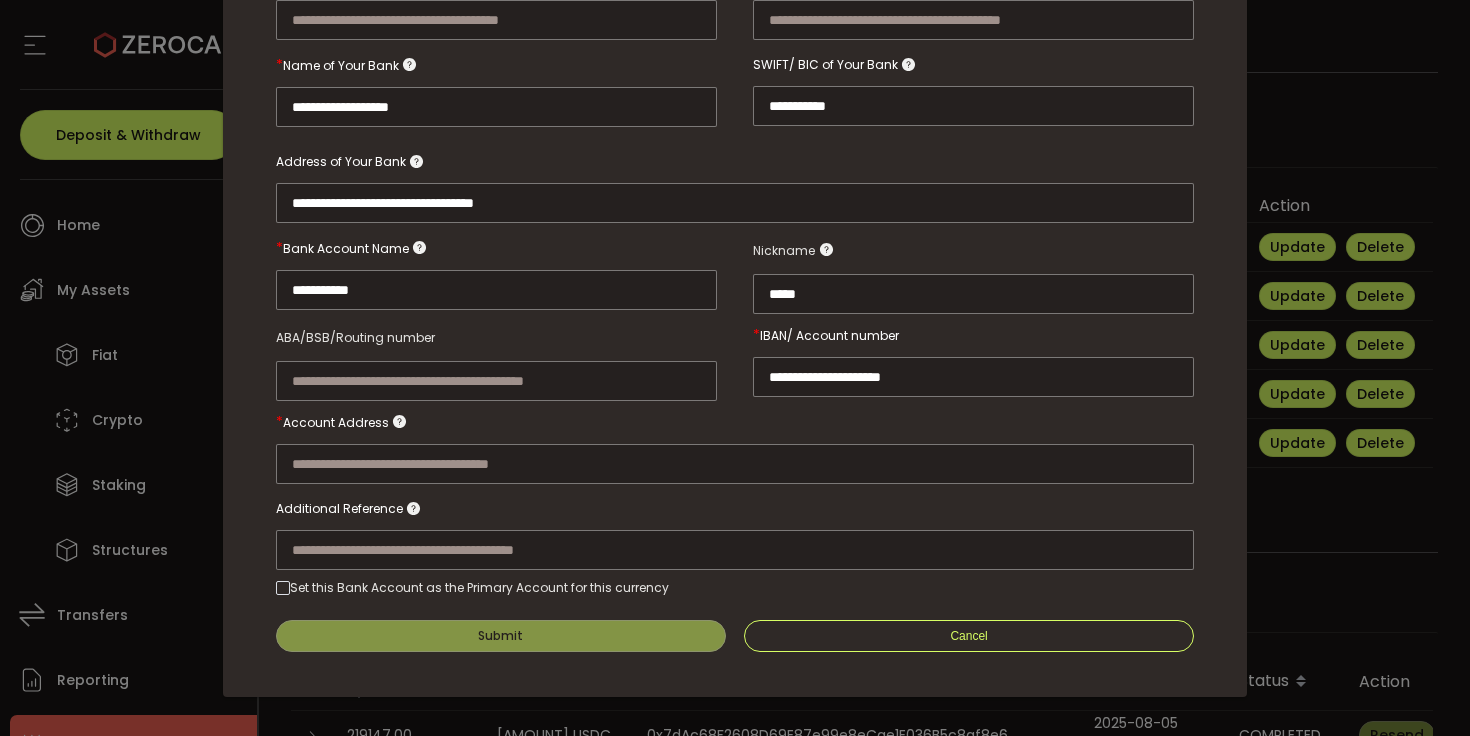 click on "**********" at bounding box center [735, 195] 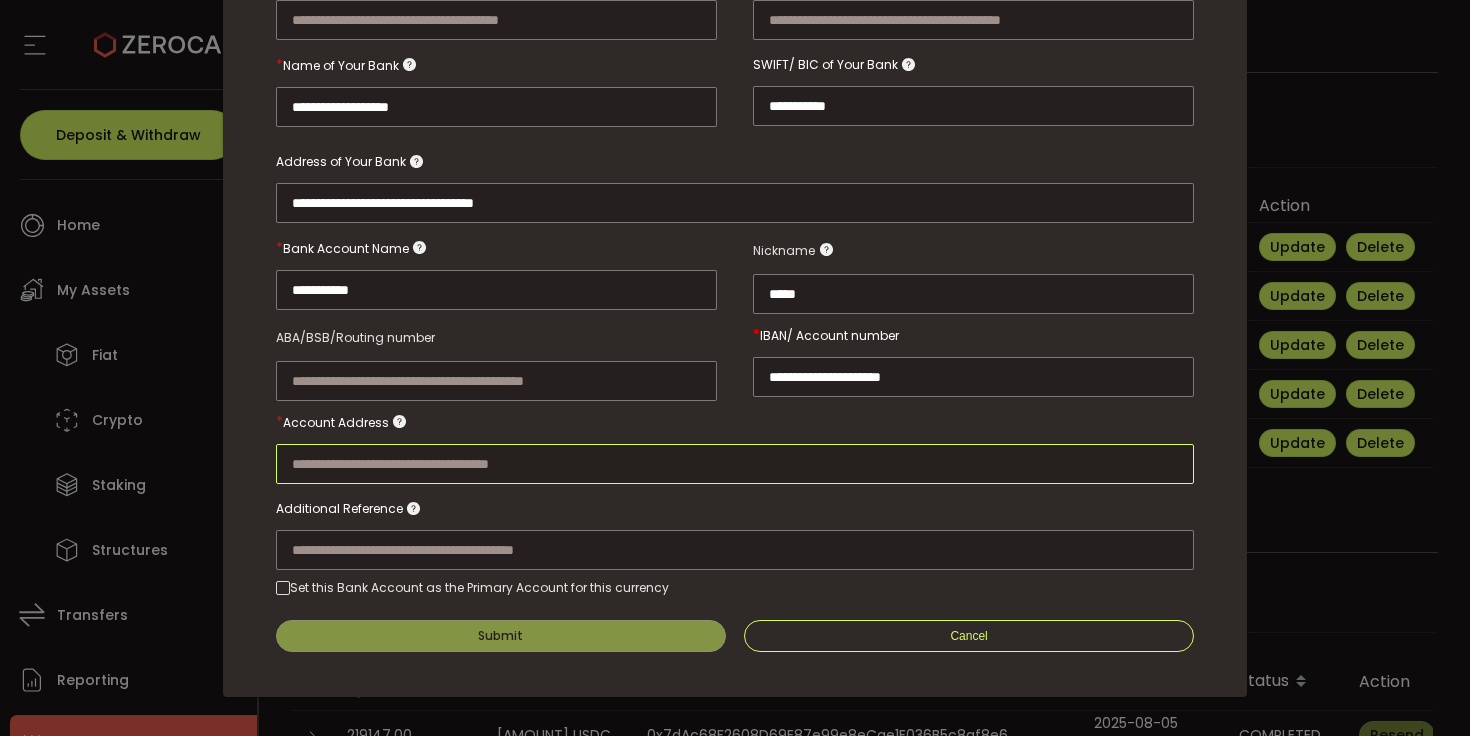 click at bounding box center (735, 464) 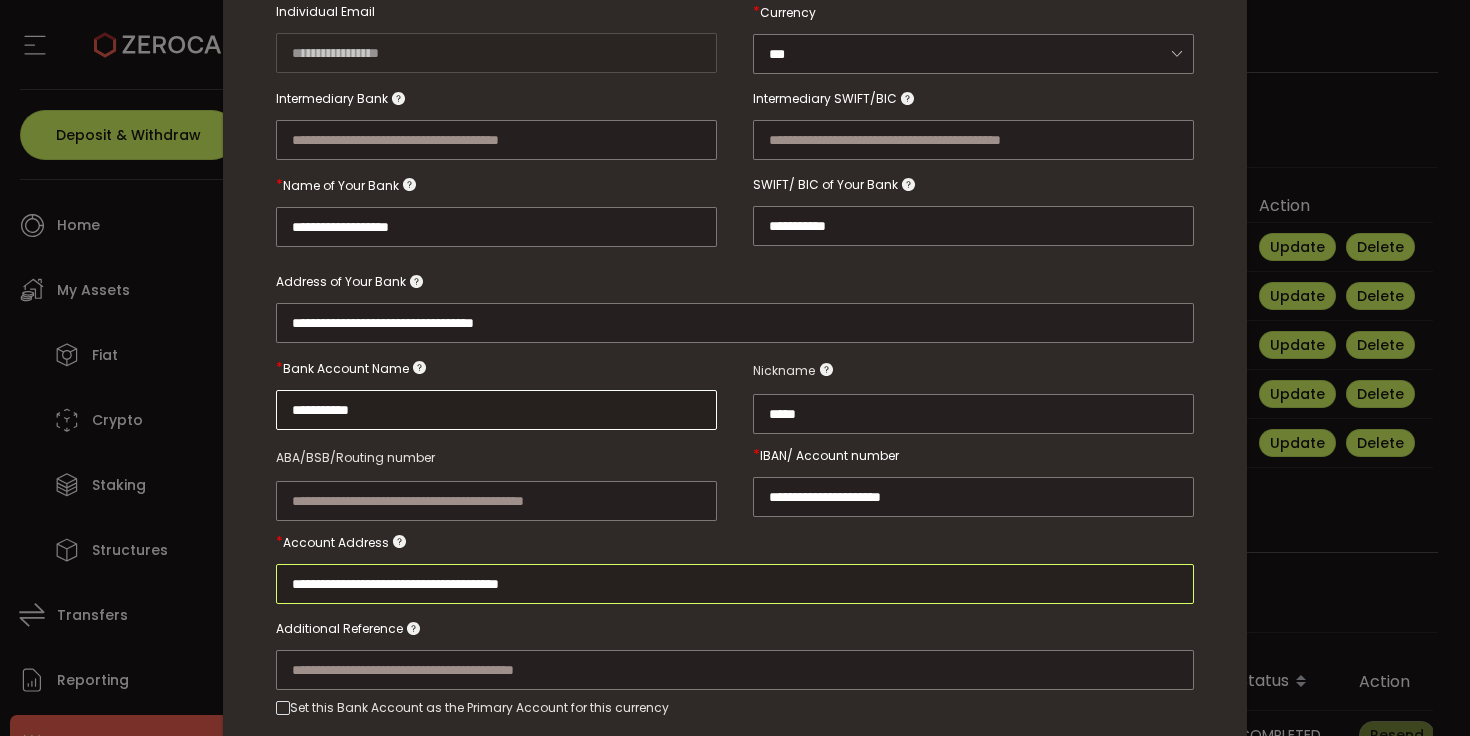 scroll, scrollTop: 457, scrollLeft: 0, axis: vertical 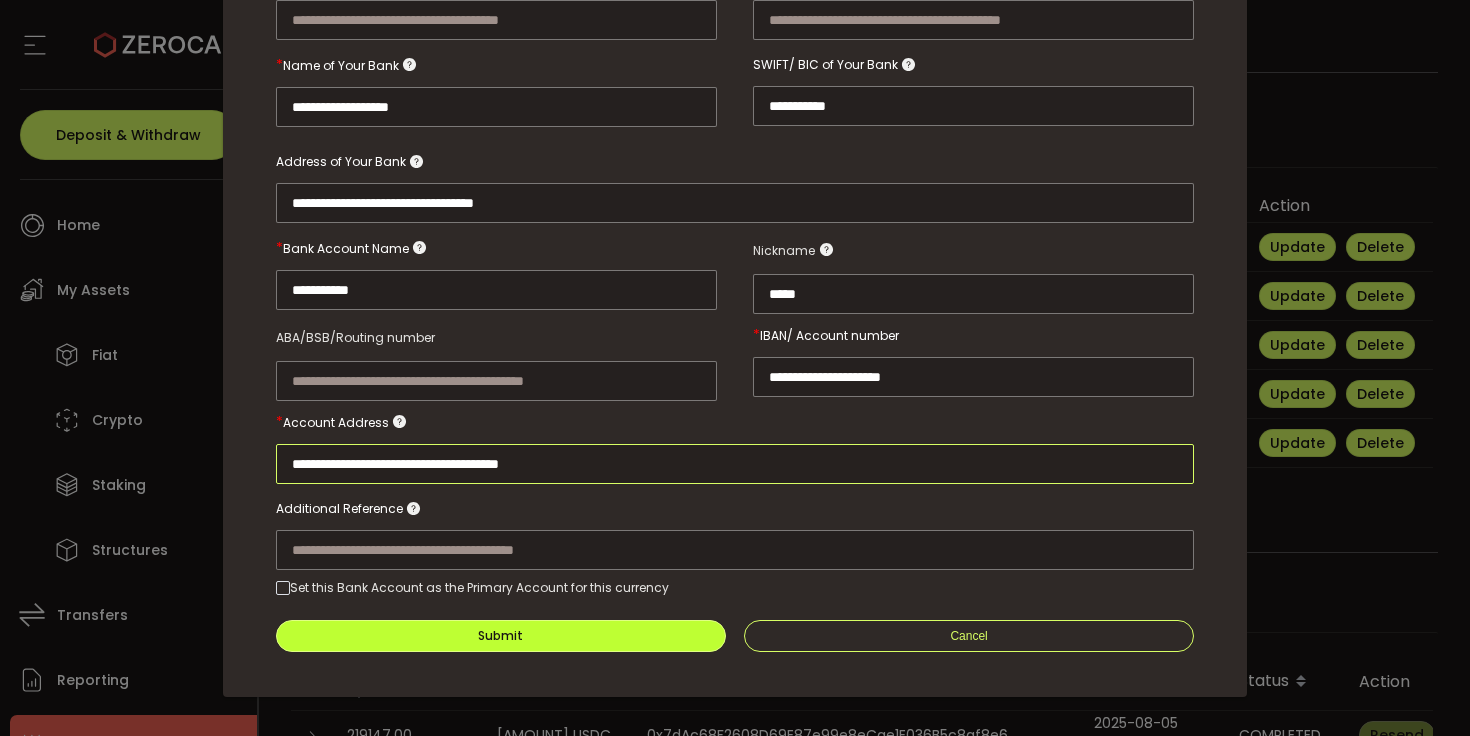 type on "**********" 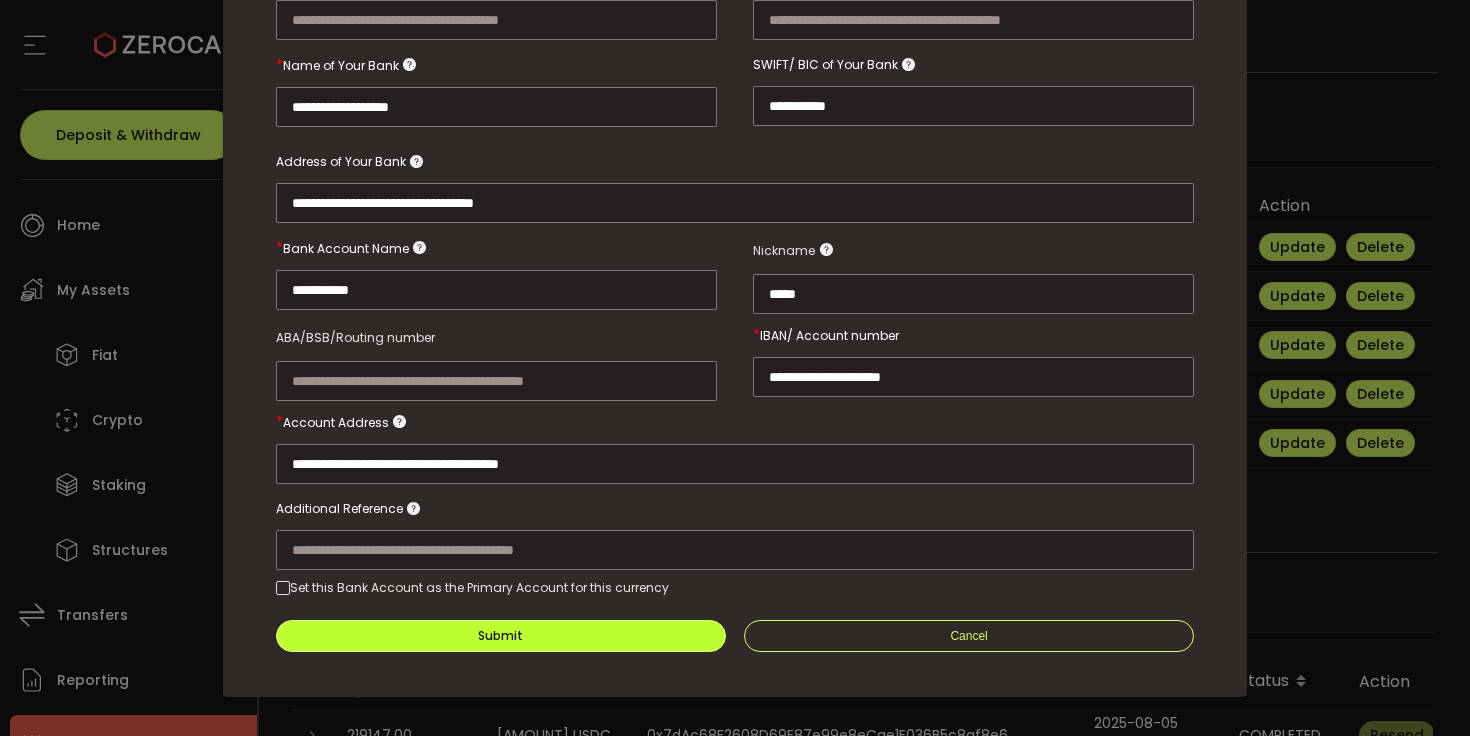 click on "Submit" at bounding box center (501, 636) 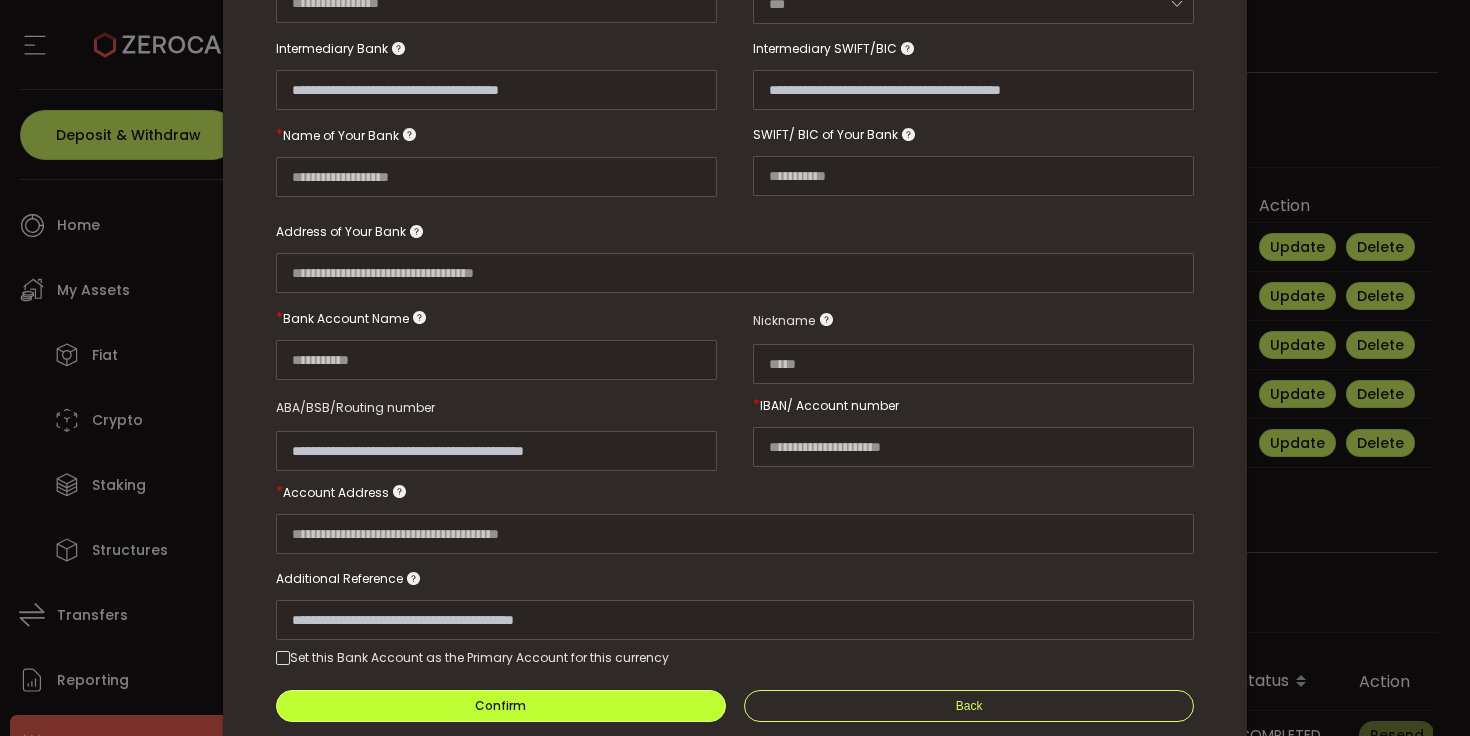 scroll, scrollTop: 457, scrollLeft: 0, axis: vertical 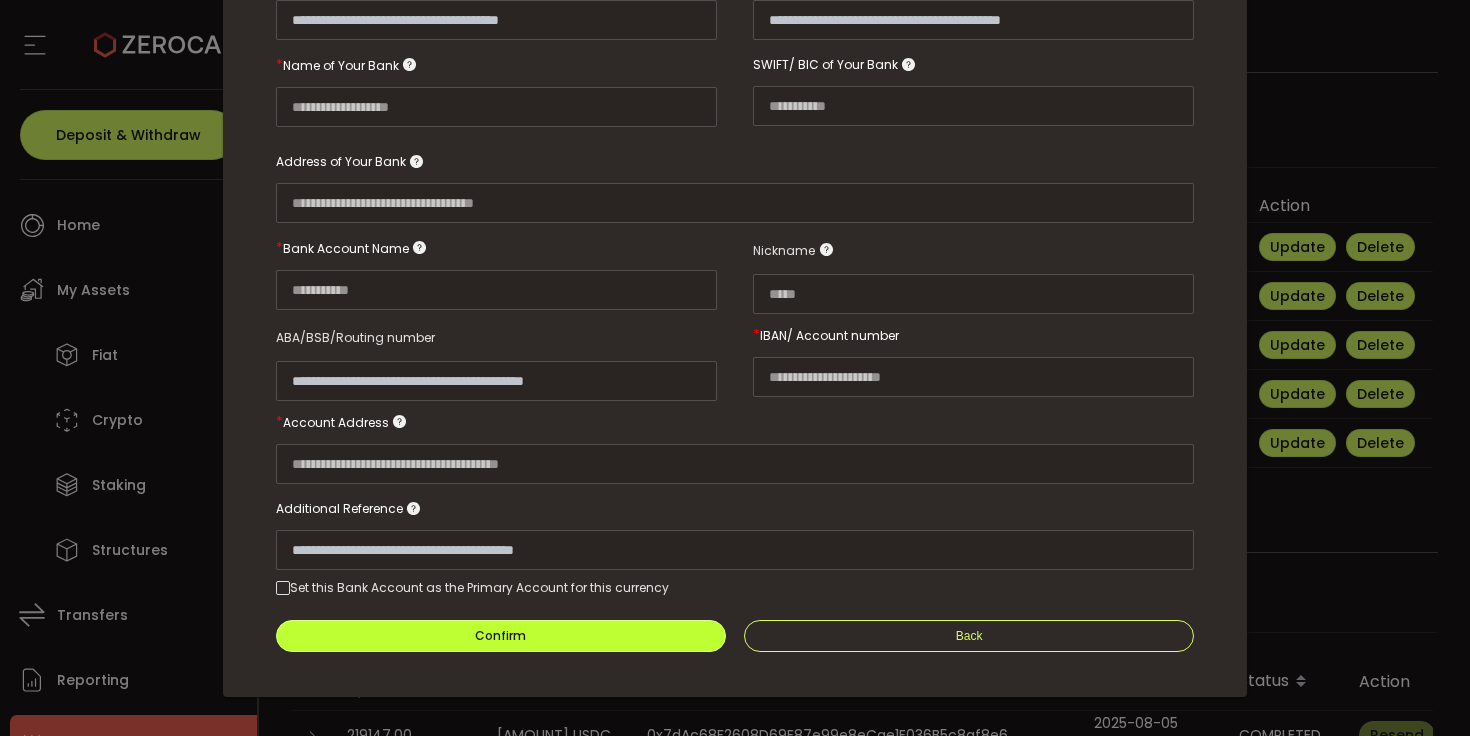 click on "Confirm" at bounding box center [500, 636] 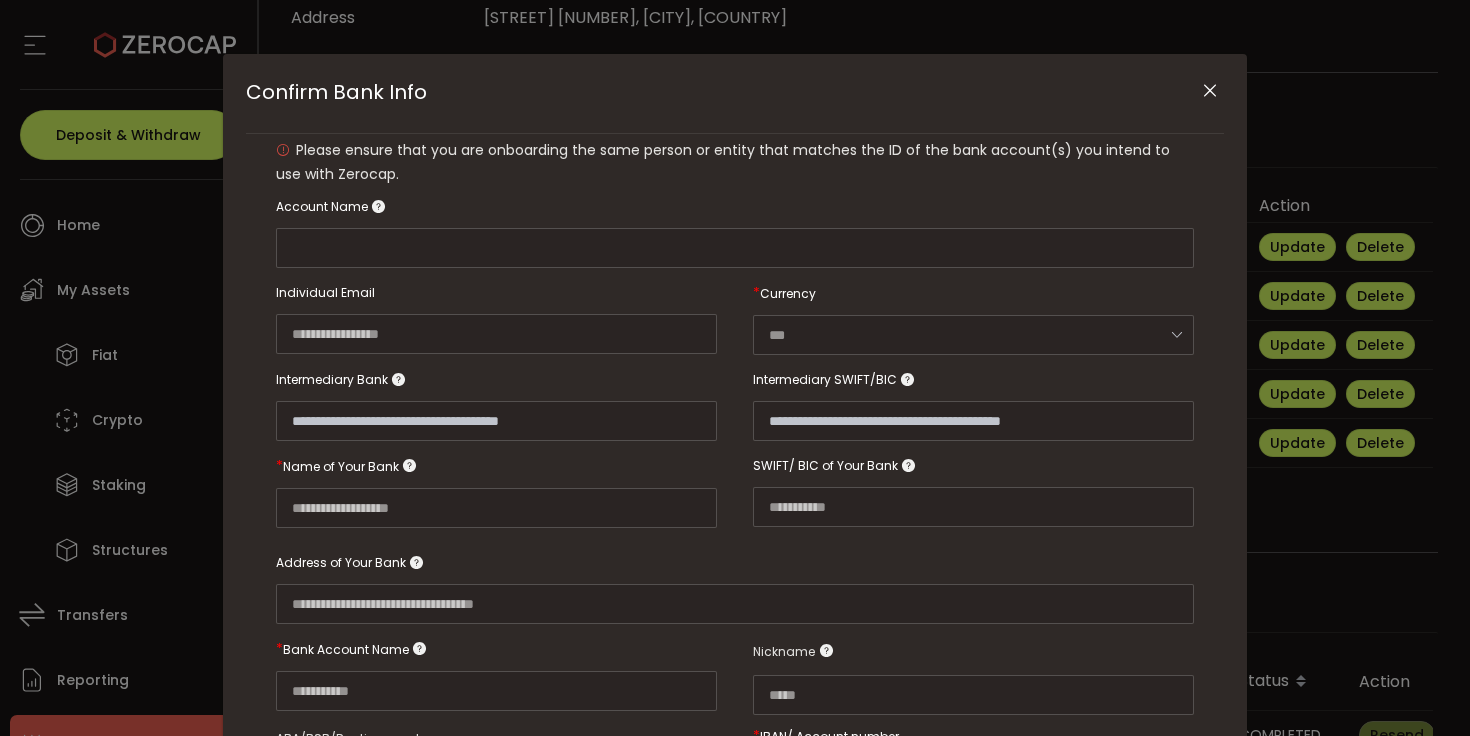 scroll, scrollTop: 0, scrollLeft: 0, axis: both 